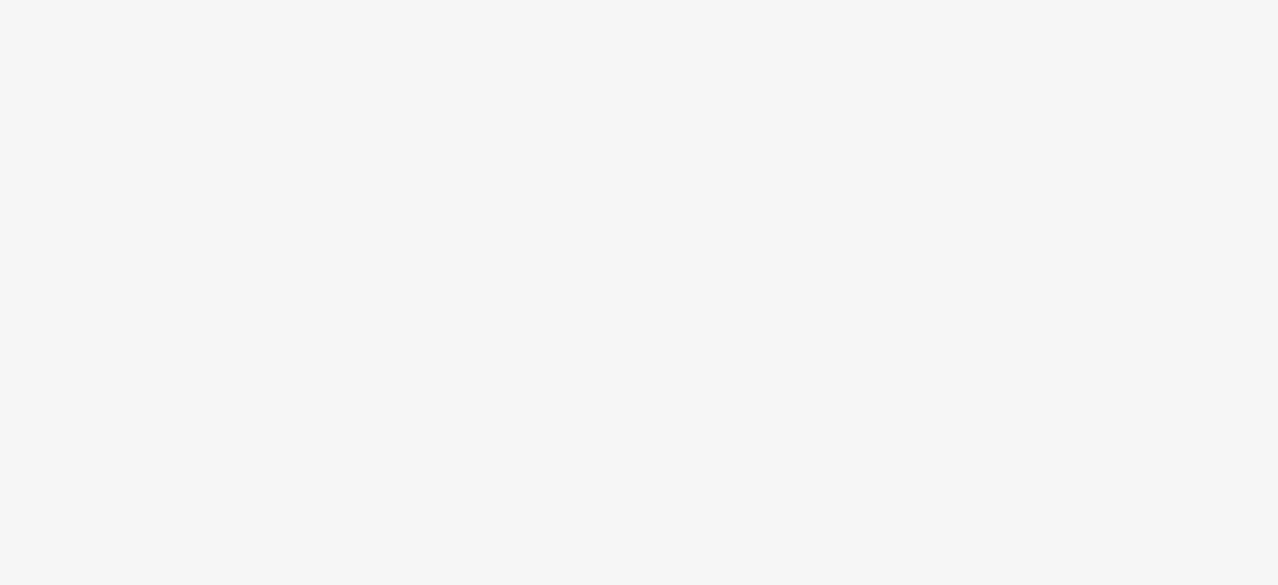 scroll, scrollTop: 0, scrollLeft: 0, axis: both 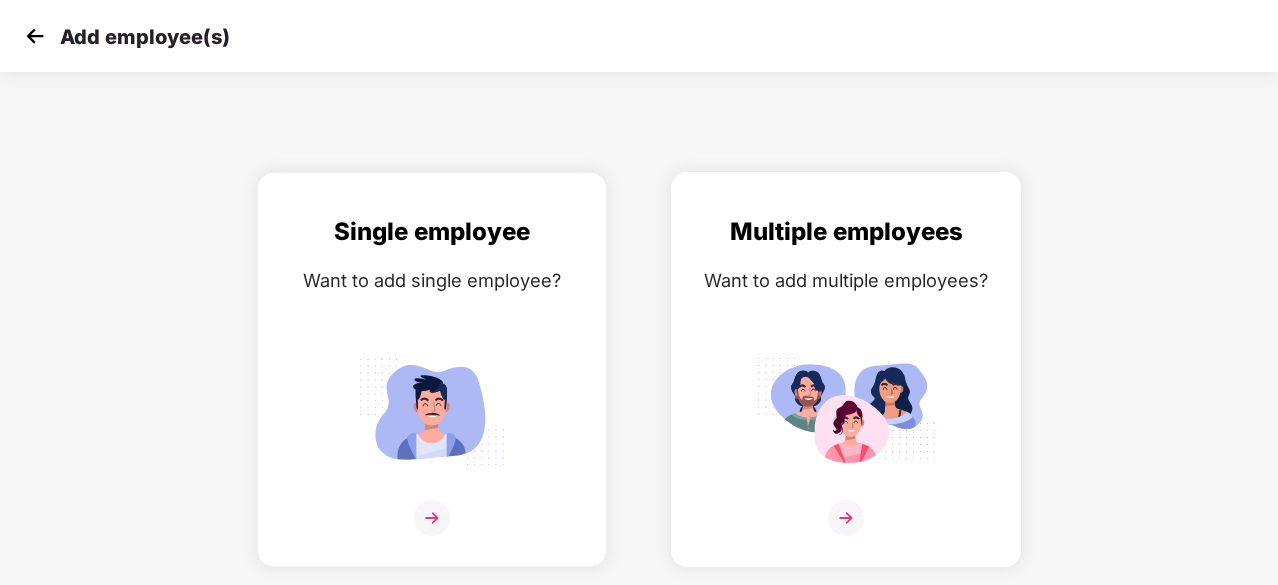 click at bounding box center (846, 411) 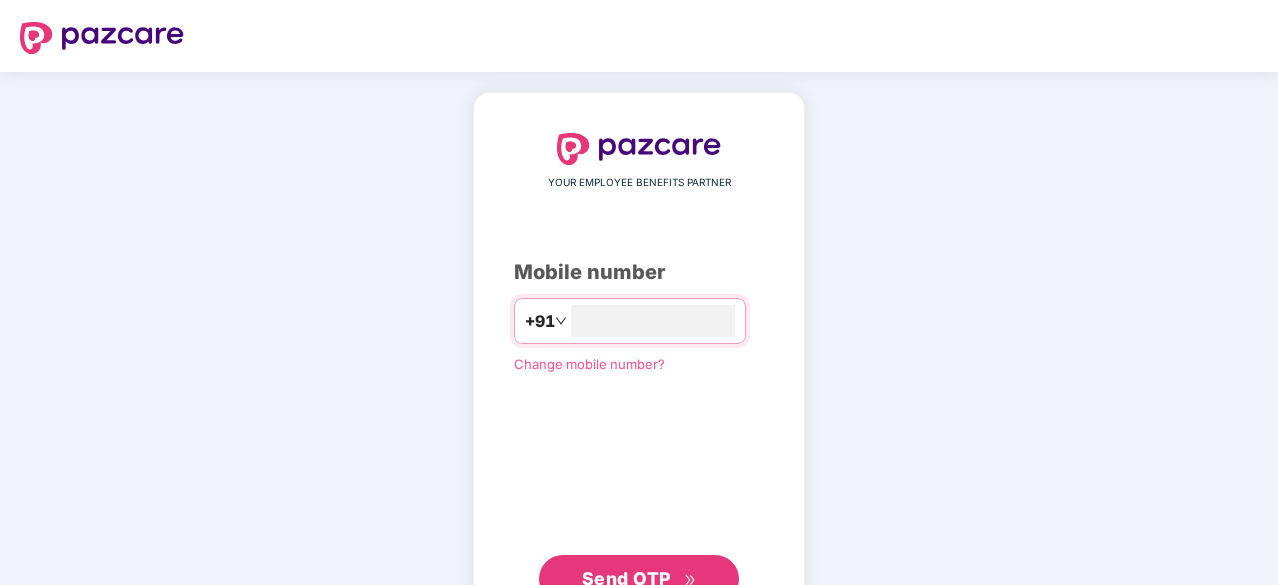 scroll, scrollTop: 0, scrollLeft: 0, axis: both 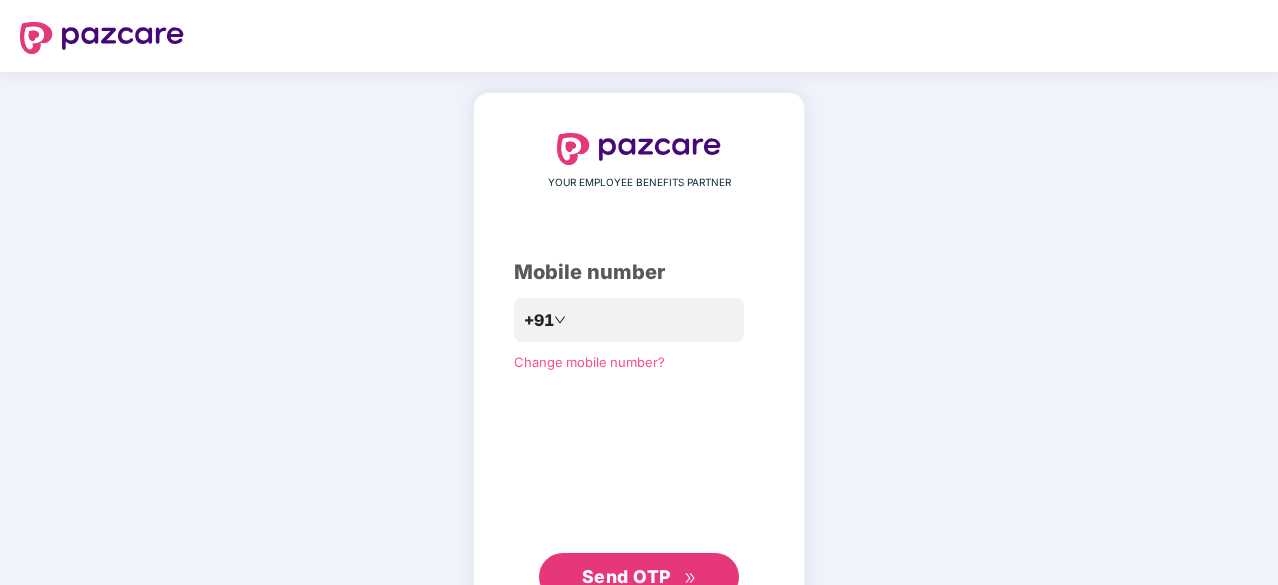 click on "Send OTP" at bounding box center [626, 576] 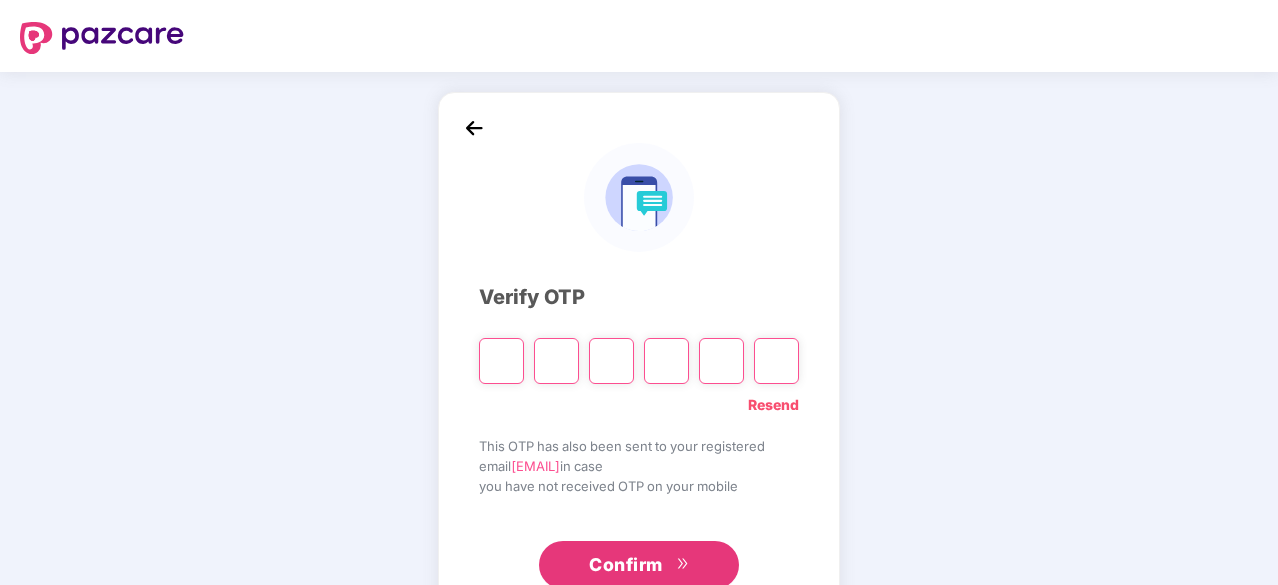 type on "*" 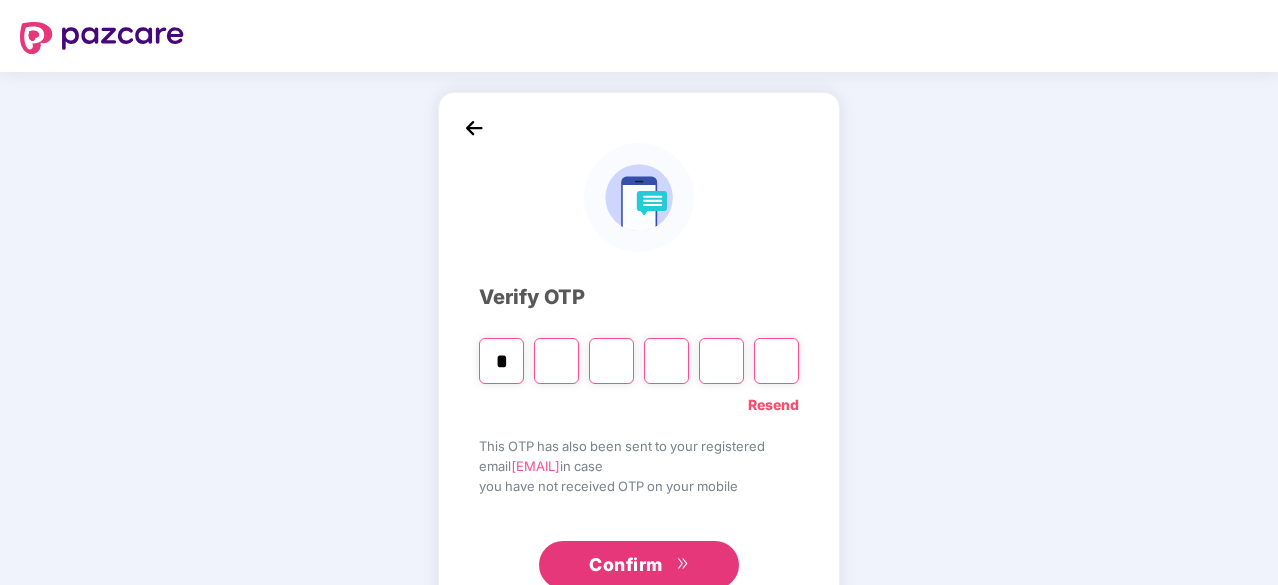 type on "*" 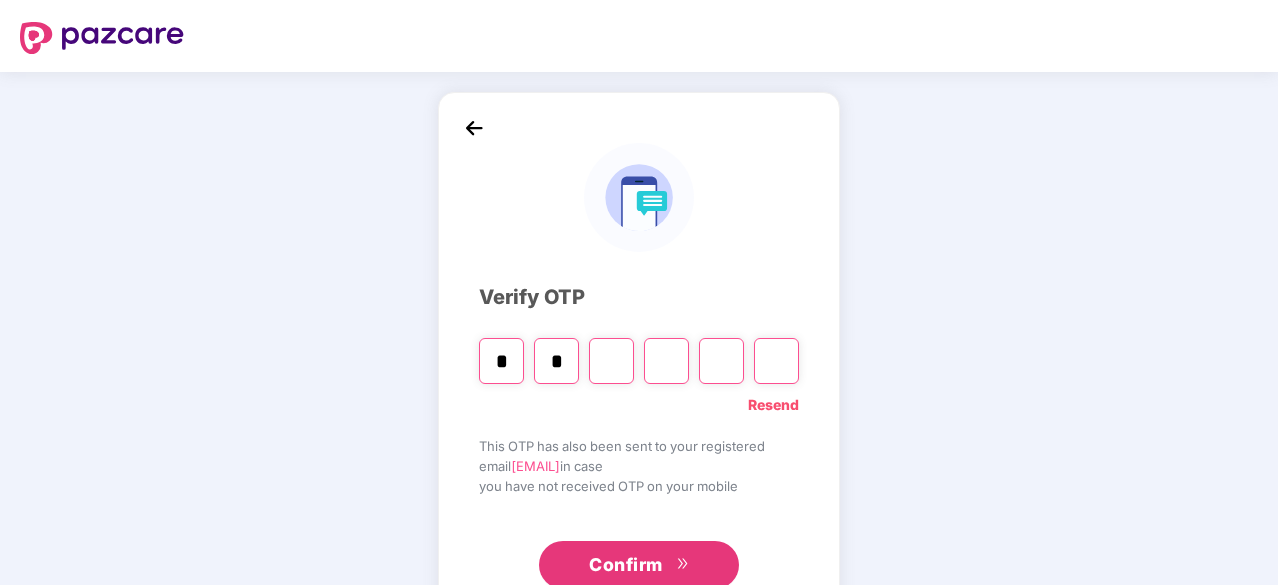 type on "*" 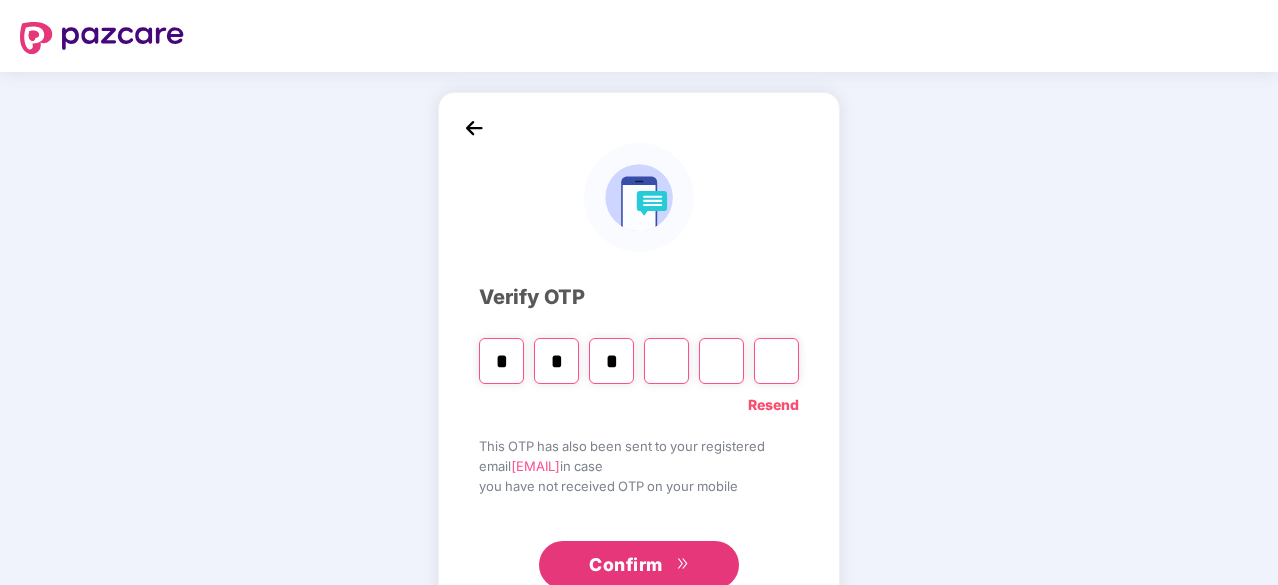 type on "*" 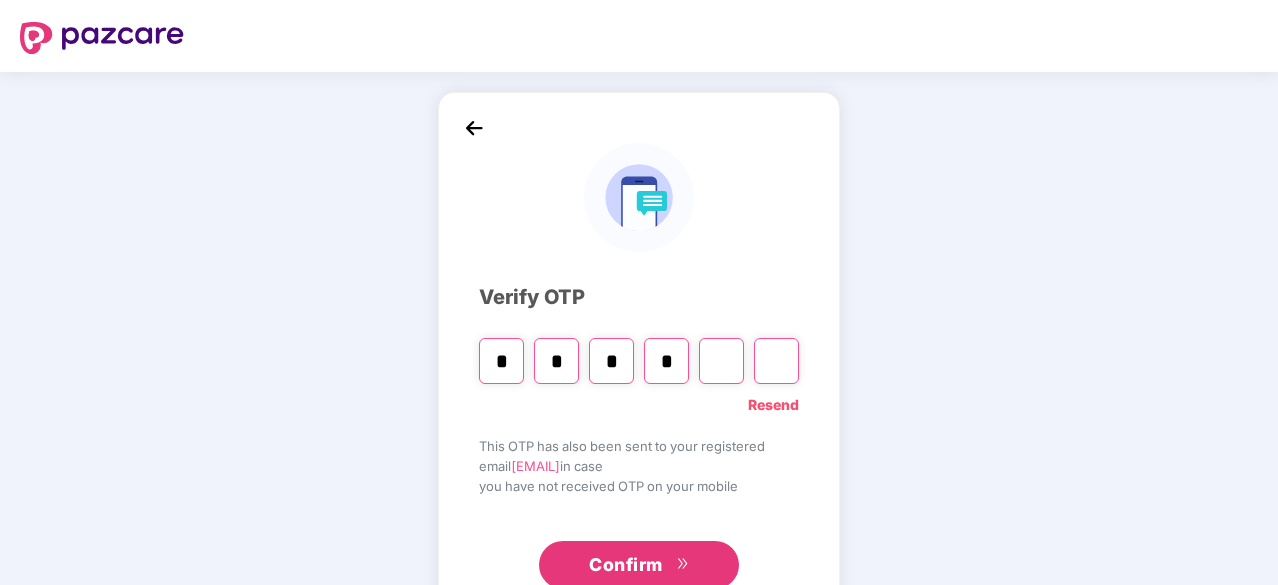 type on "*" 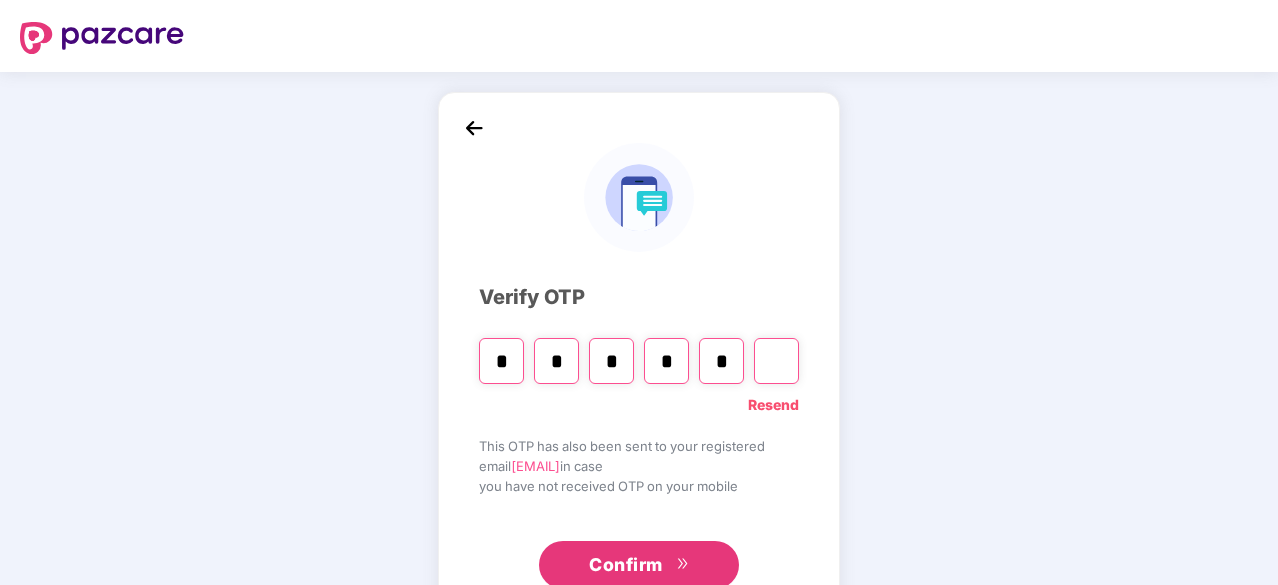 type on "*" 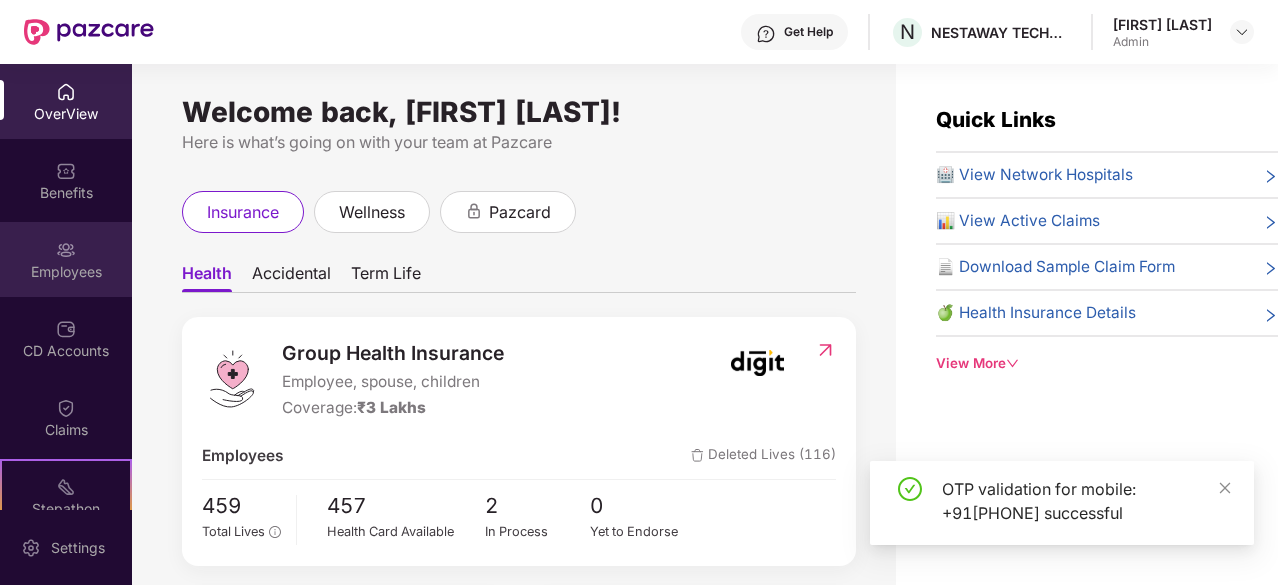 click on "Employees" at bounding box center (66, 259) 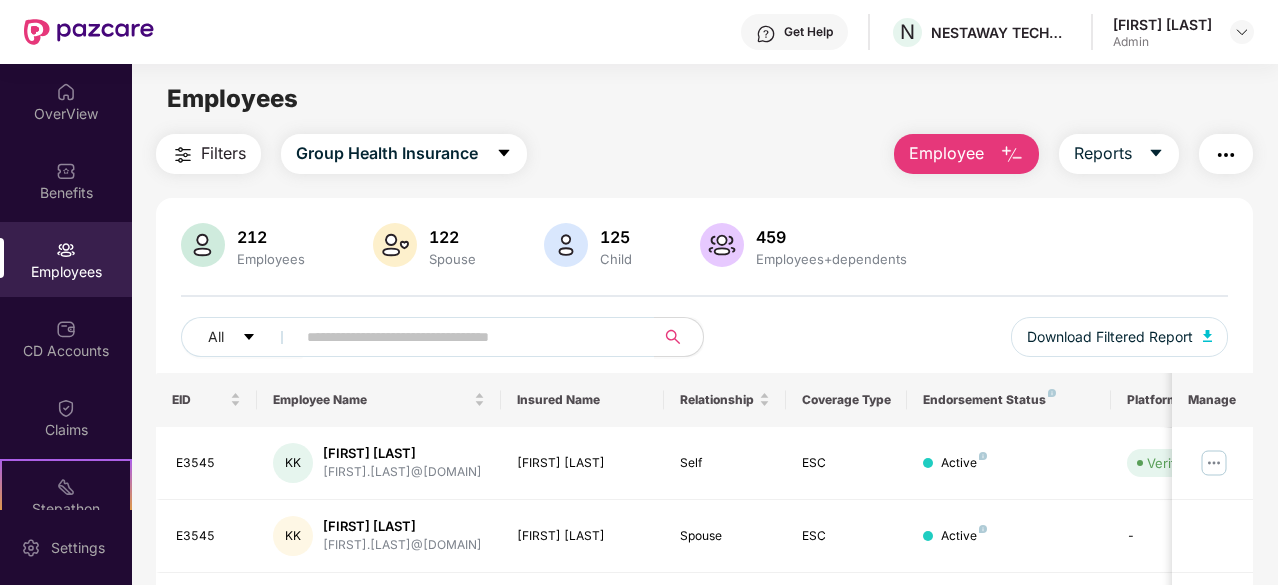 click on "Employee" at bounding box center [966, 154] 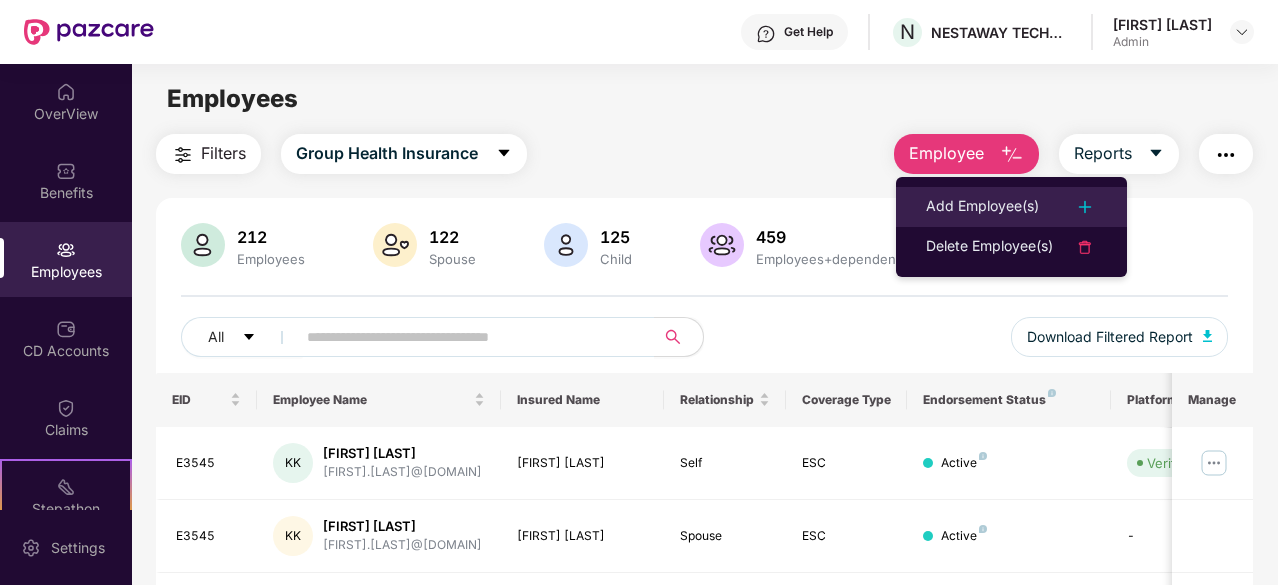 click on "Add Employee(s)" at bounding box center (982, 207) 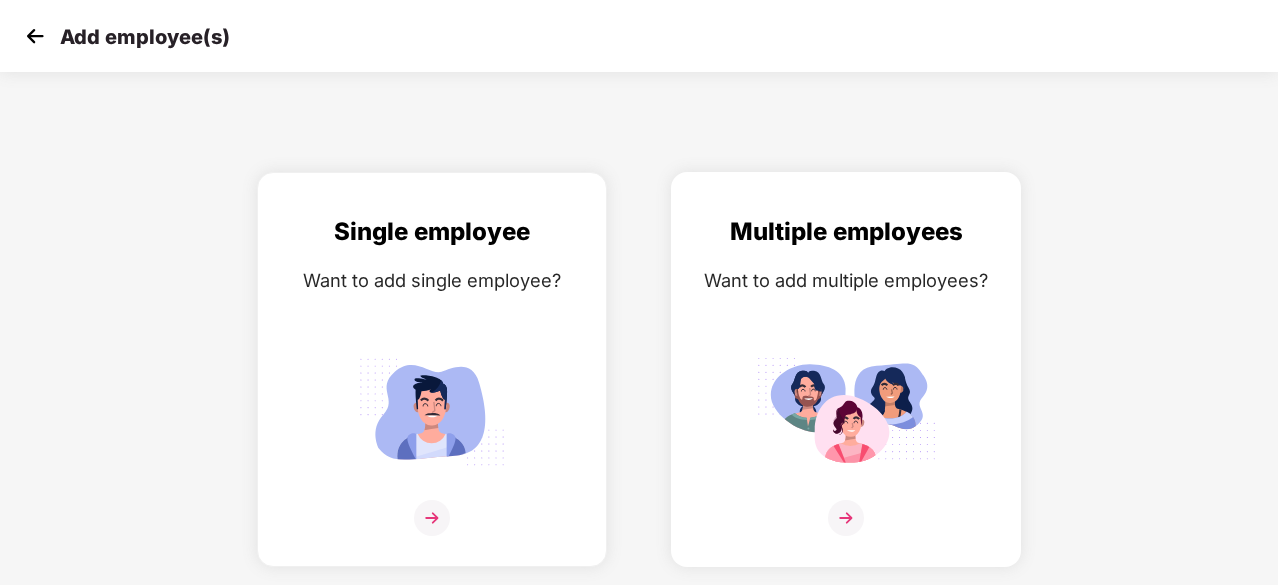 click on "Multiple employees Want to add multiple employees?" at bounding box center (846, 387) 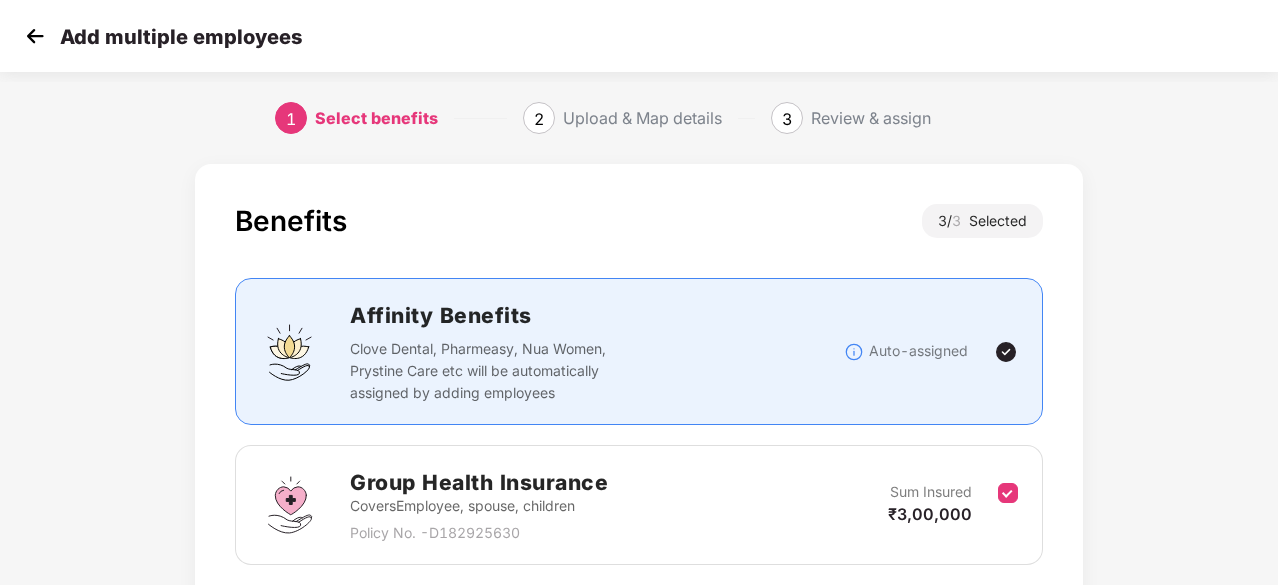 scroll, scrollTop: 431, scrollLeft: 0, axis: vertical 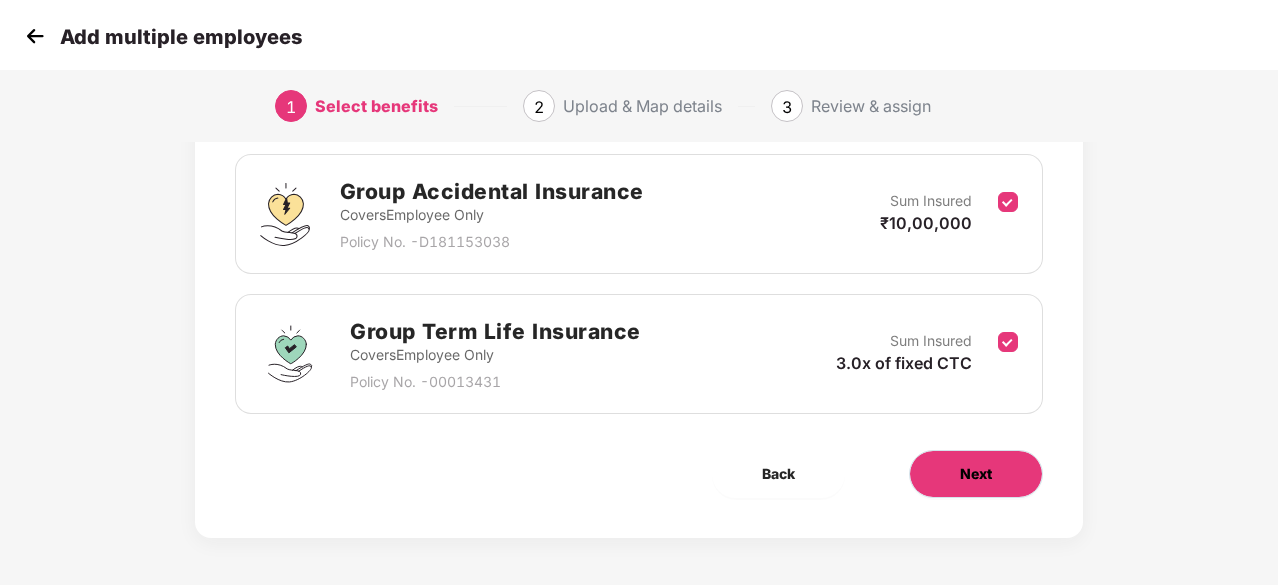 click on "Next" at bounding box center (976, 474) 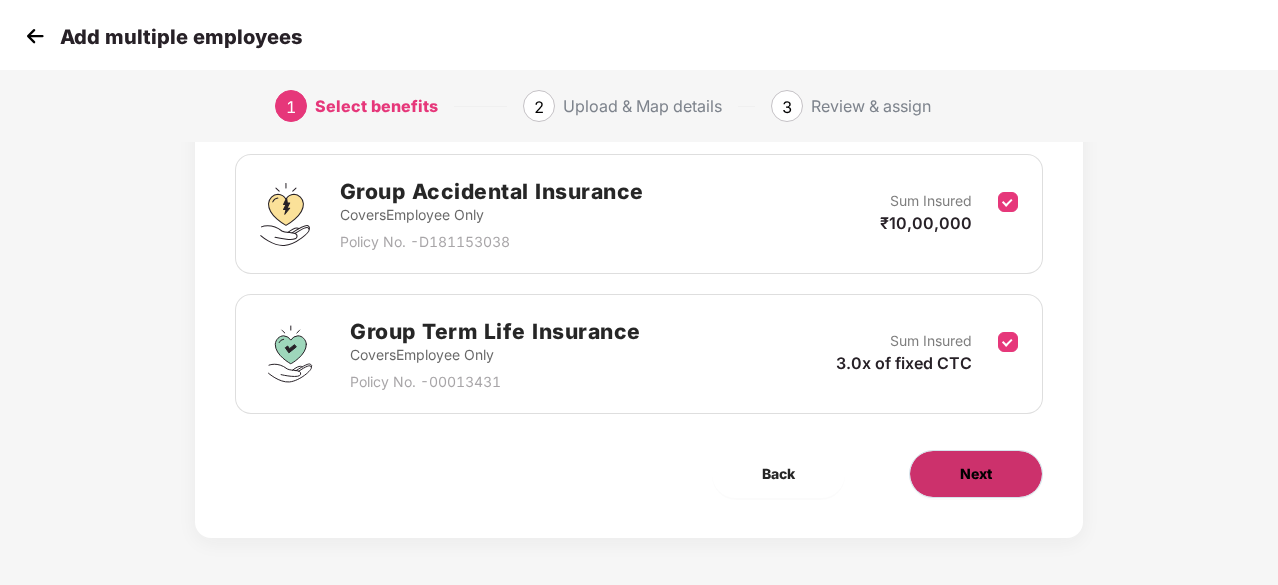 scroll, scrollTop: 0, scrollLeft: 0, axis: both 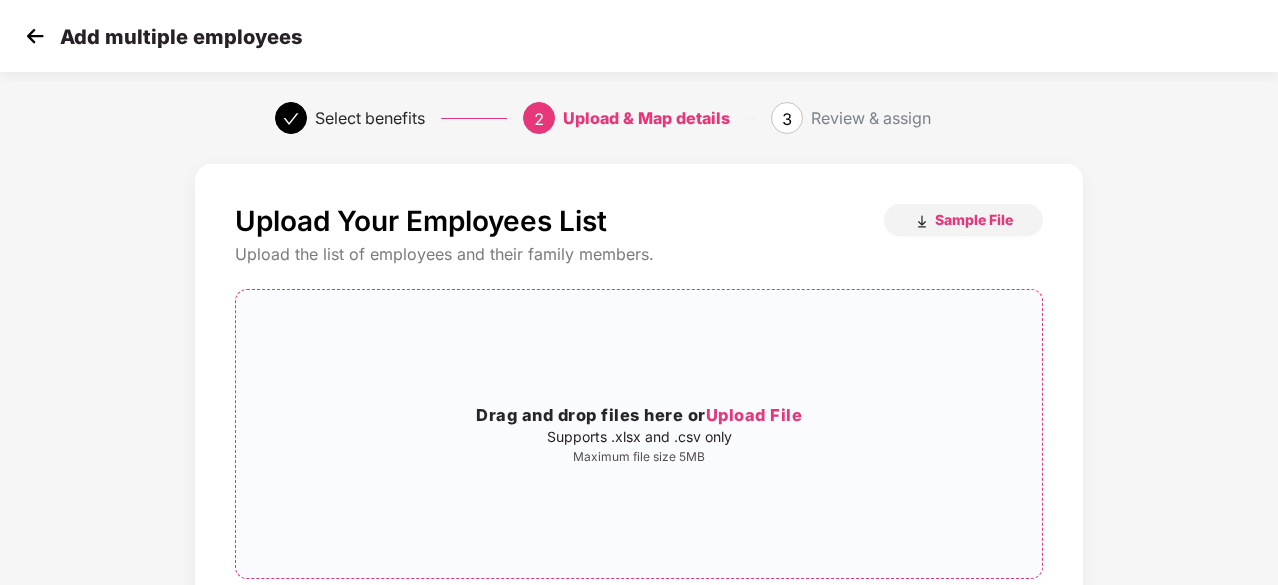 click on "Upload File" at bounding box center [754, 415] 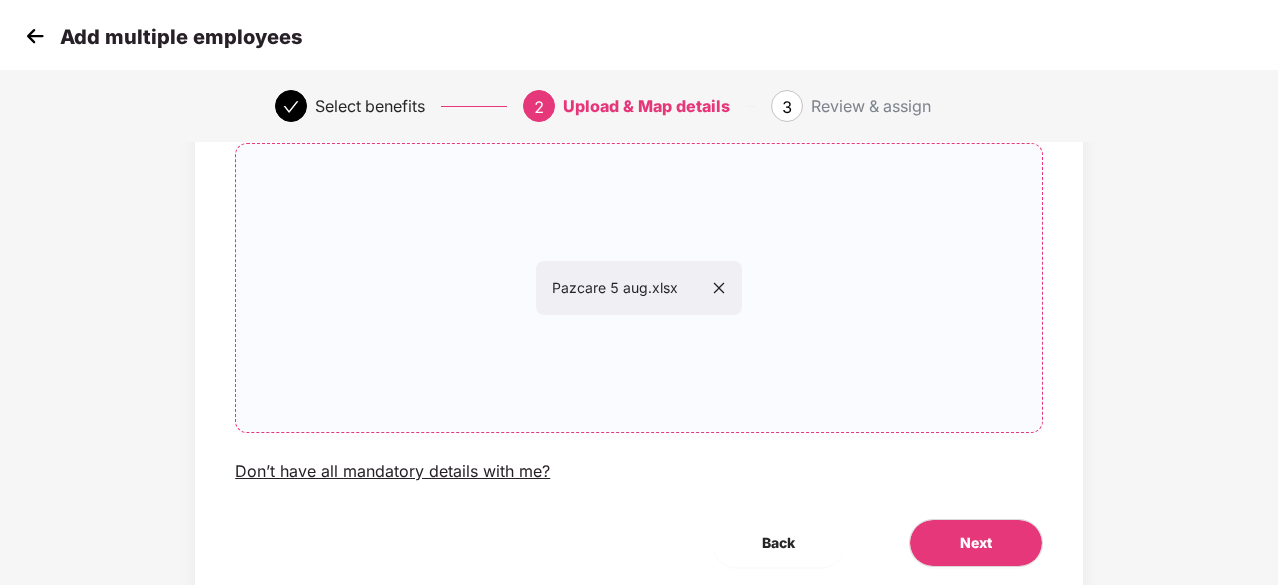 scroll, scrollTop: 160, scrollLeft: 0, axis: vertical 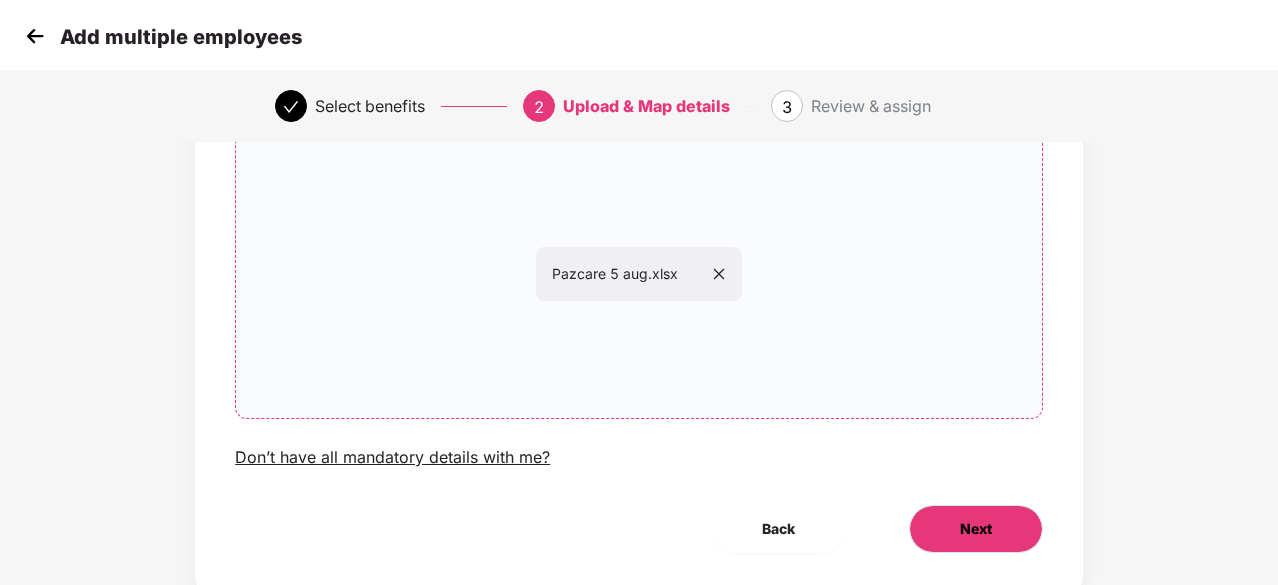 click on "Next" at bounding box center (976, 529) 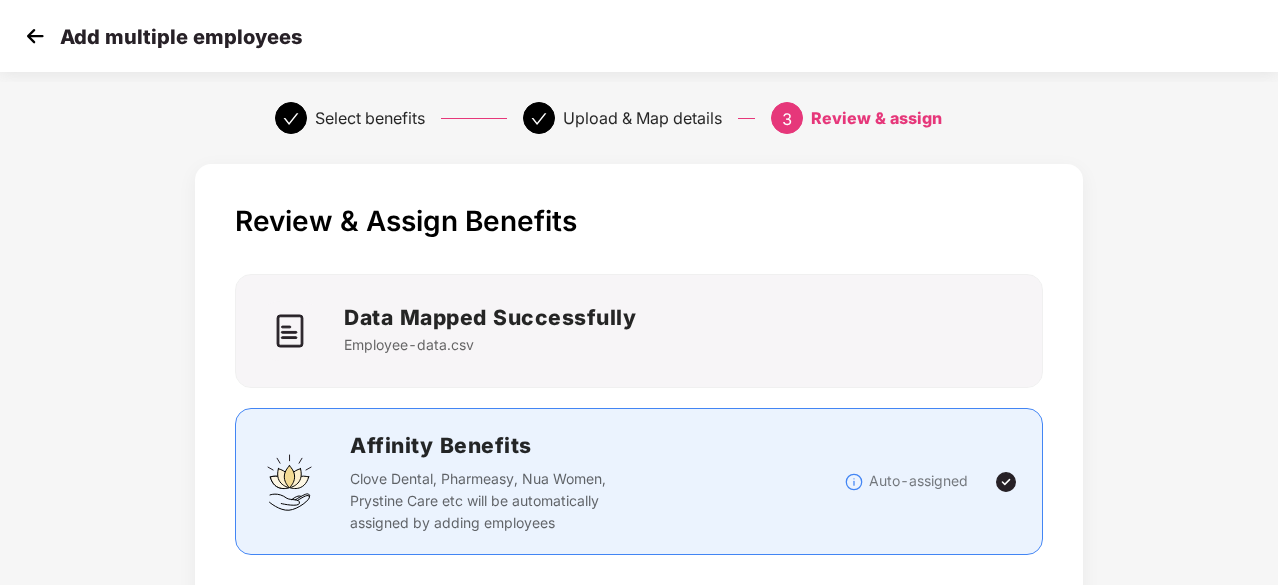 scroll, scrollTop: 828, scrollLeft: 0, axis: vertical 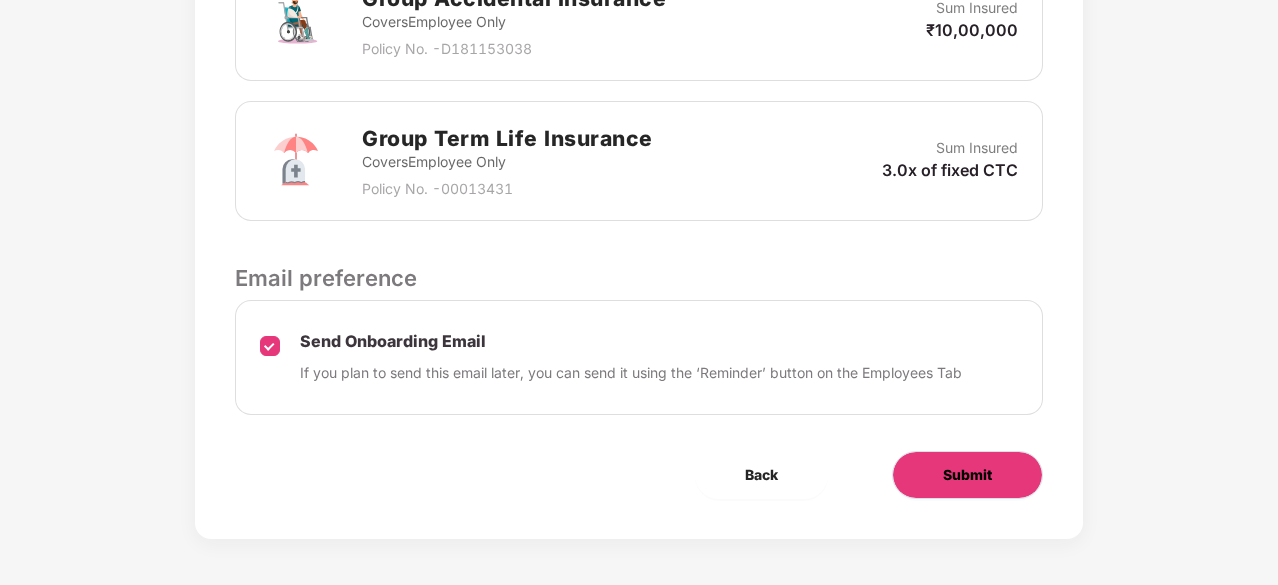 click on "Submit" at bounding box center (967, 475) 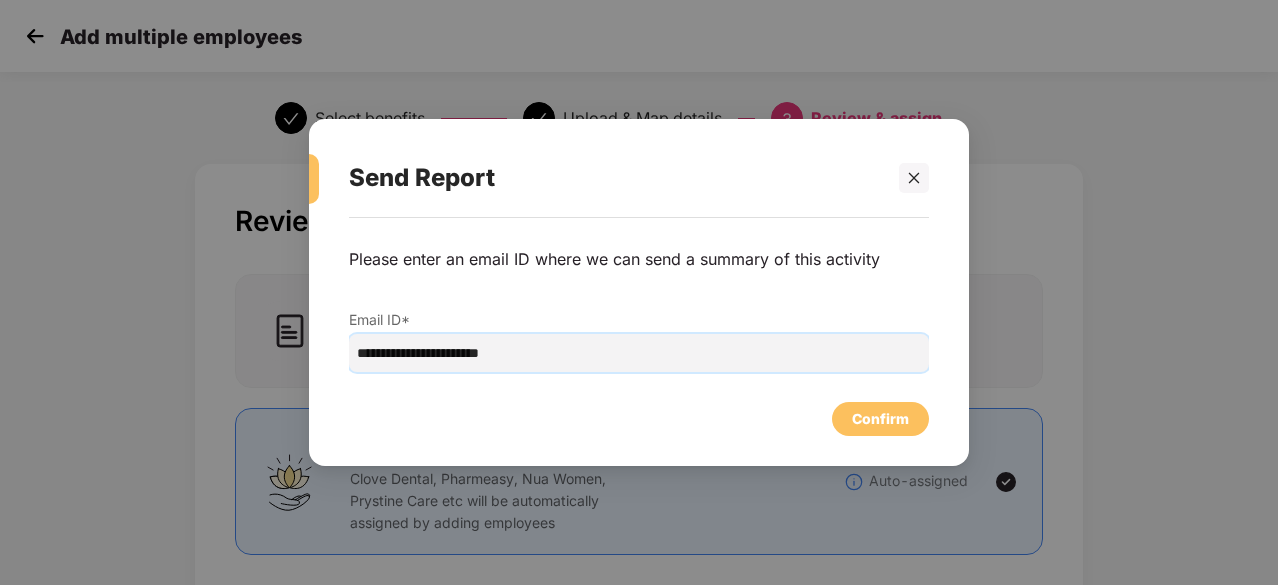 click on "**********" at bounding box center [639, 353] 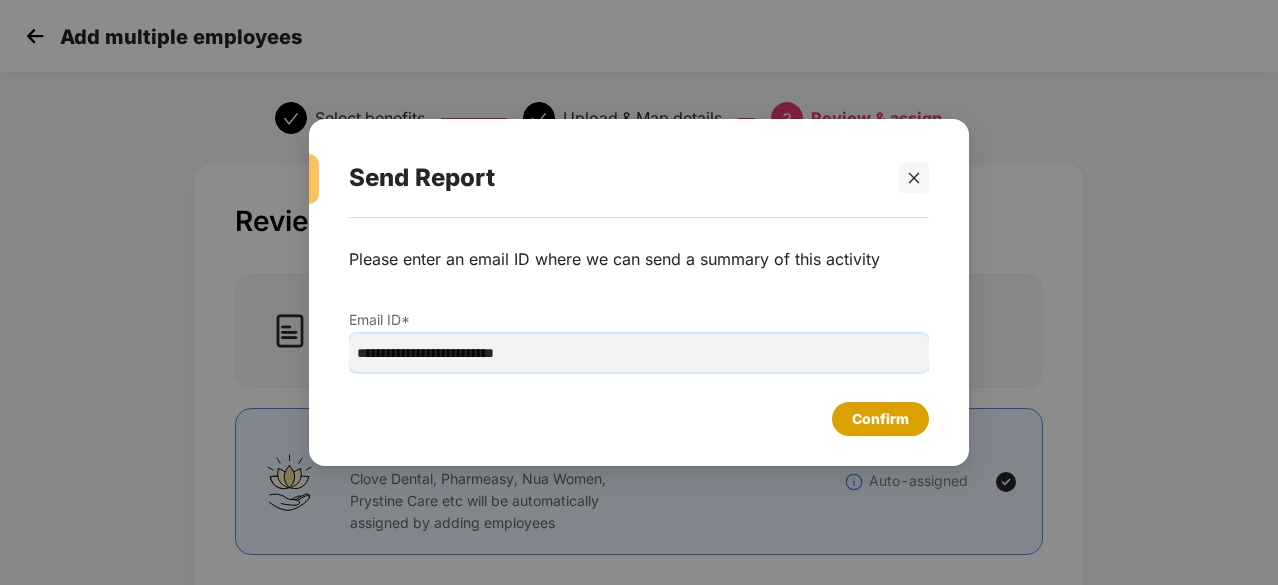 type on "**********" 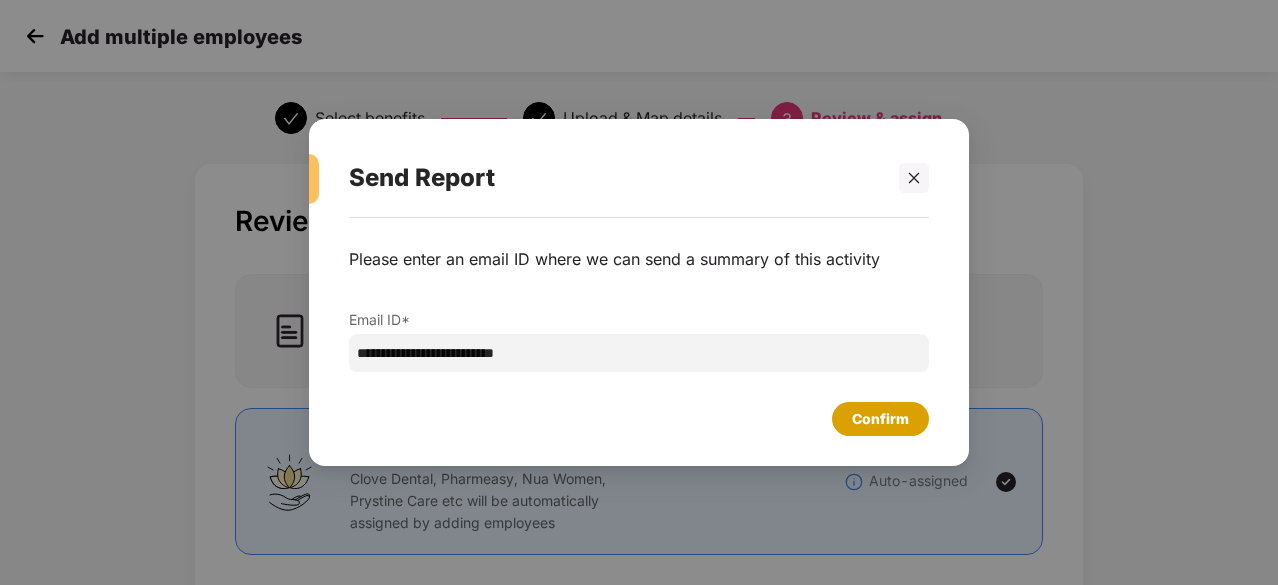 click on "Confirm" at bounding box center (880, 419) 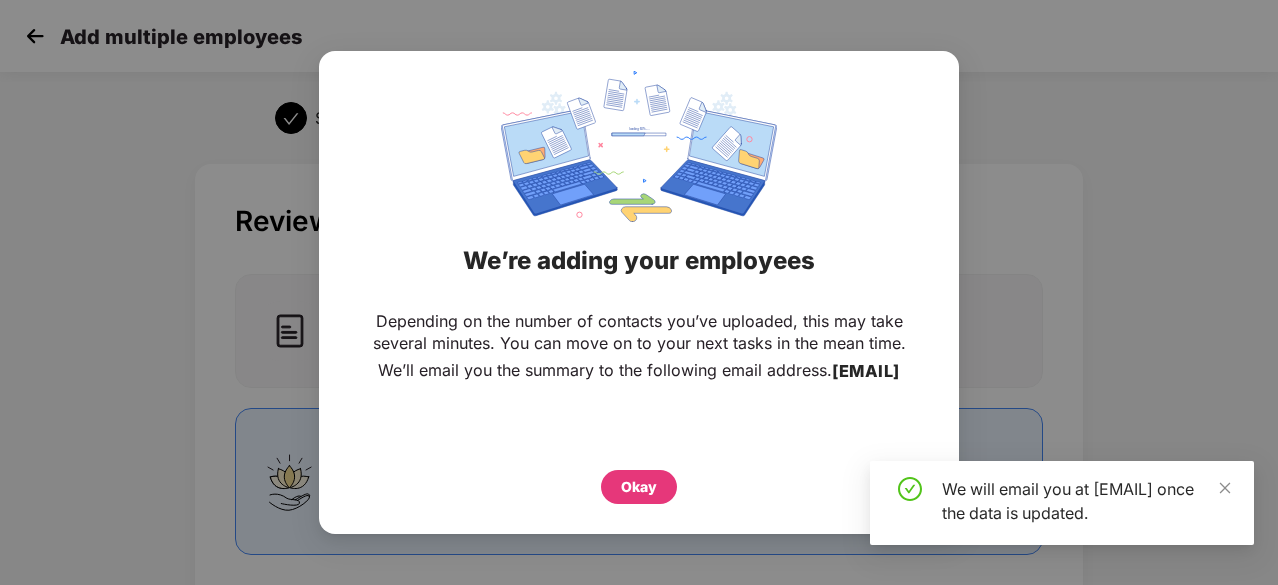 click on "Okay" at bounding box center [639, 482] 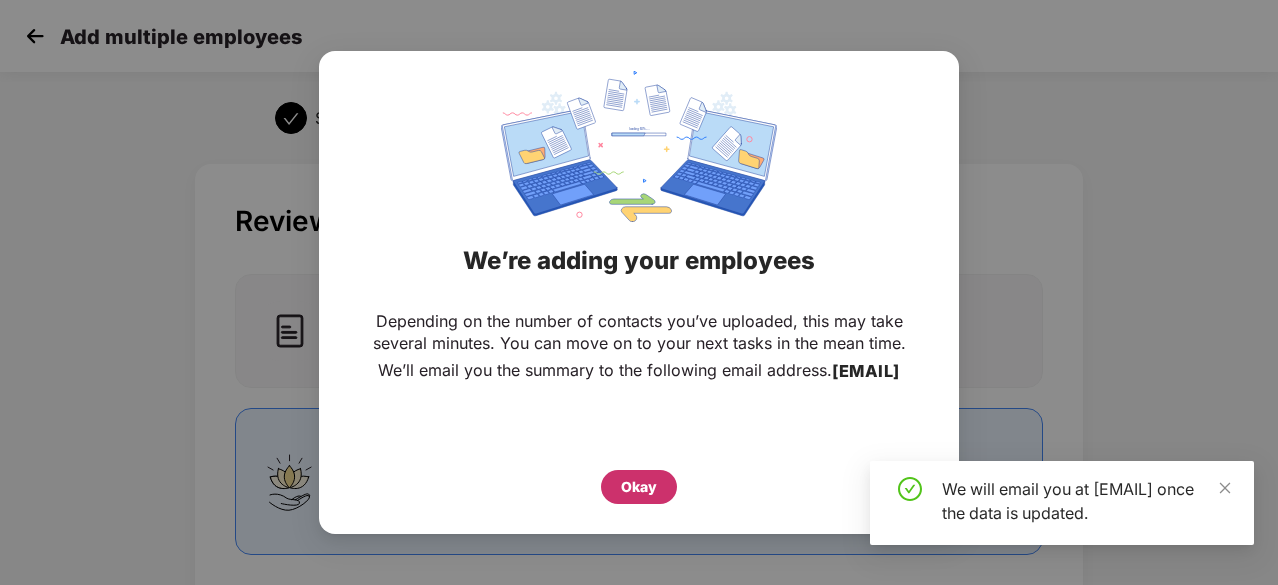 click on "Okay" at bounding box center [639, 487] 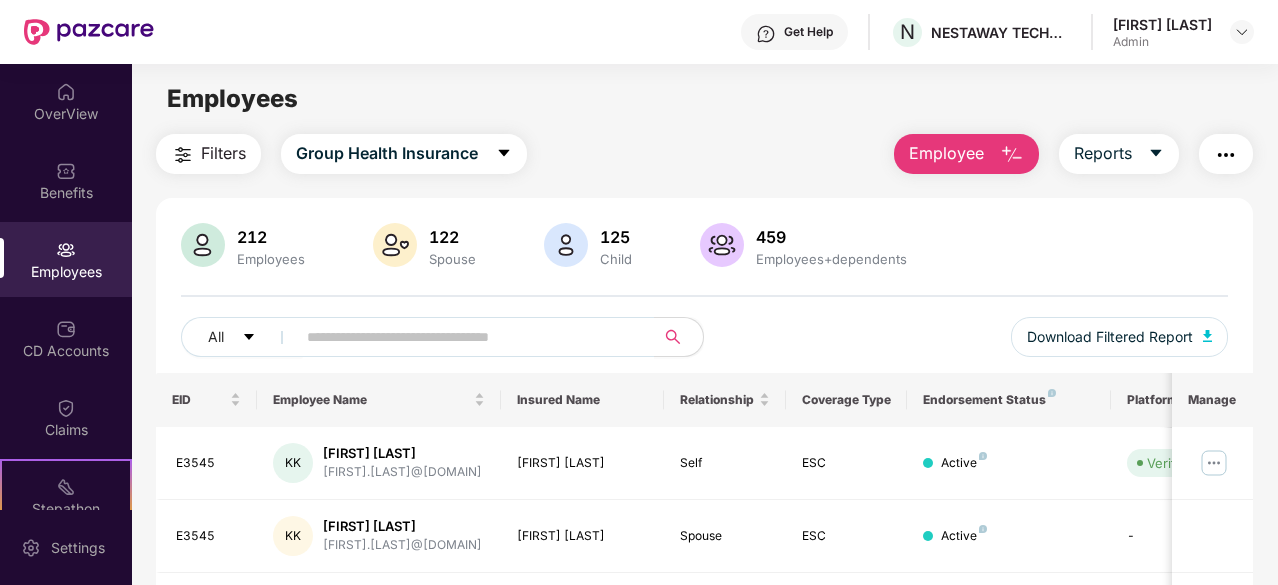 click on "Employee" at bounding box center (946, 153) 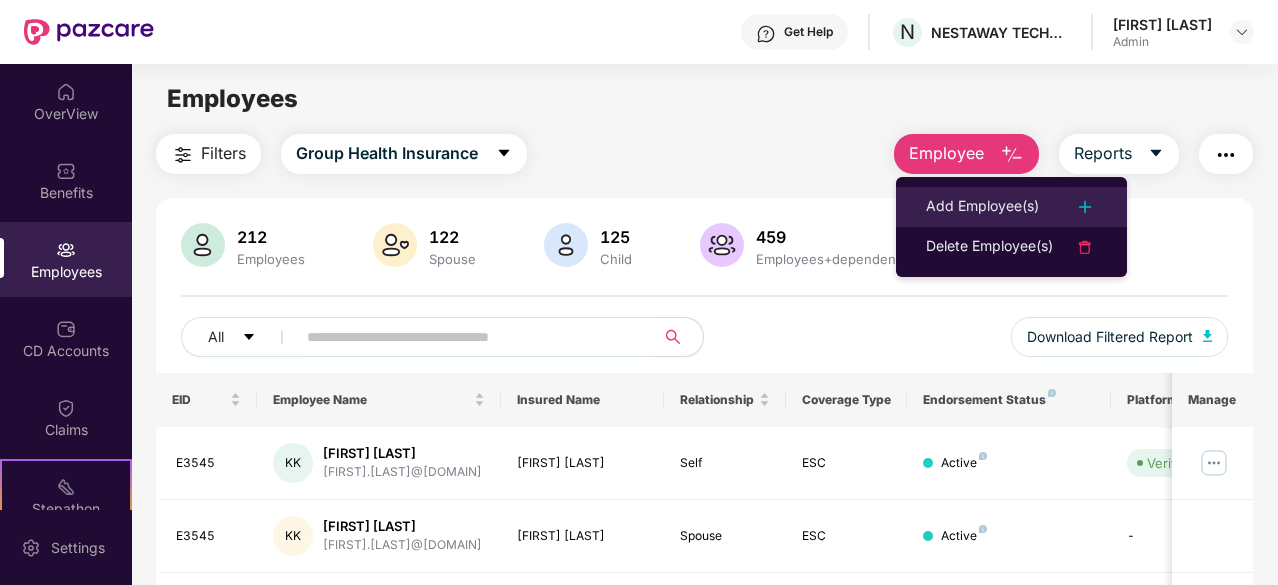 click on "Add Employee(s)" at bounding box center (982, 207) 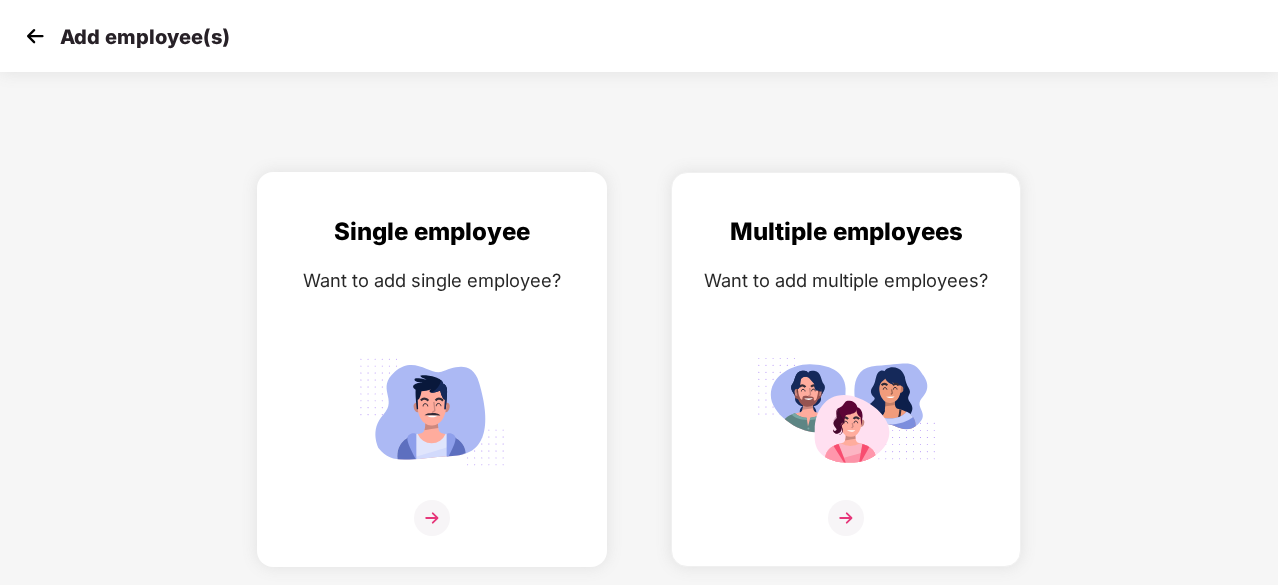 click on "Single employee" at bounding box center [432, 232] 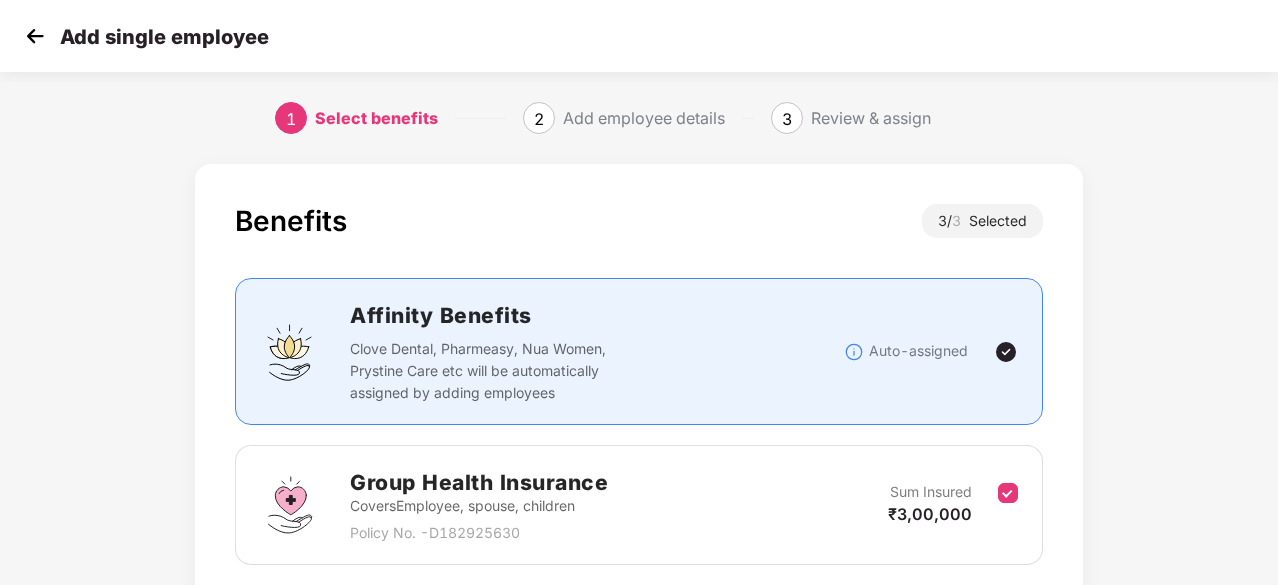 scroll, scrollTop: 431, scrollLeft: 0, axis: vertical 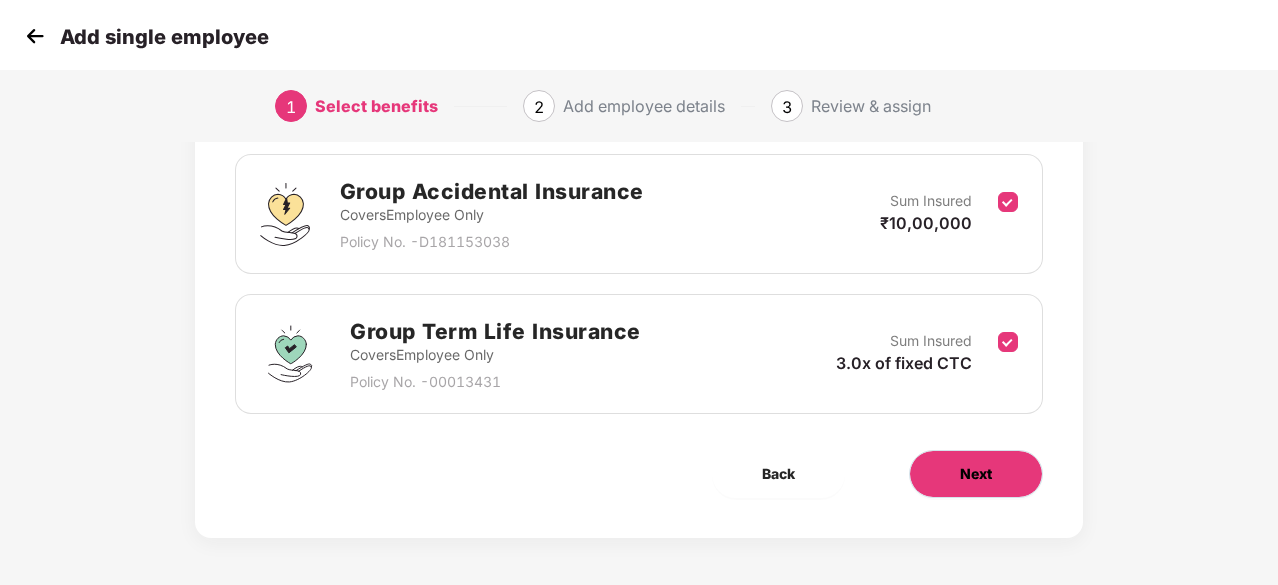 click on "Next" at bounding box center (976, 474) 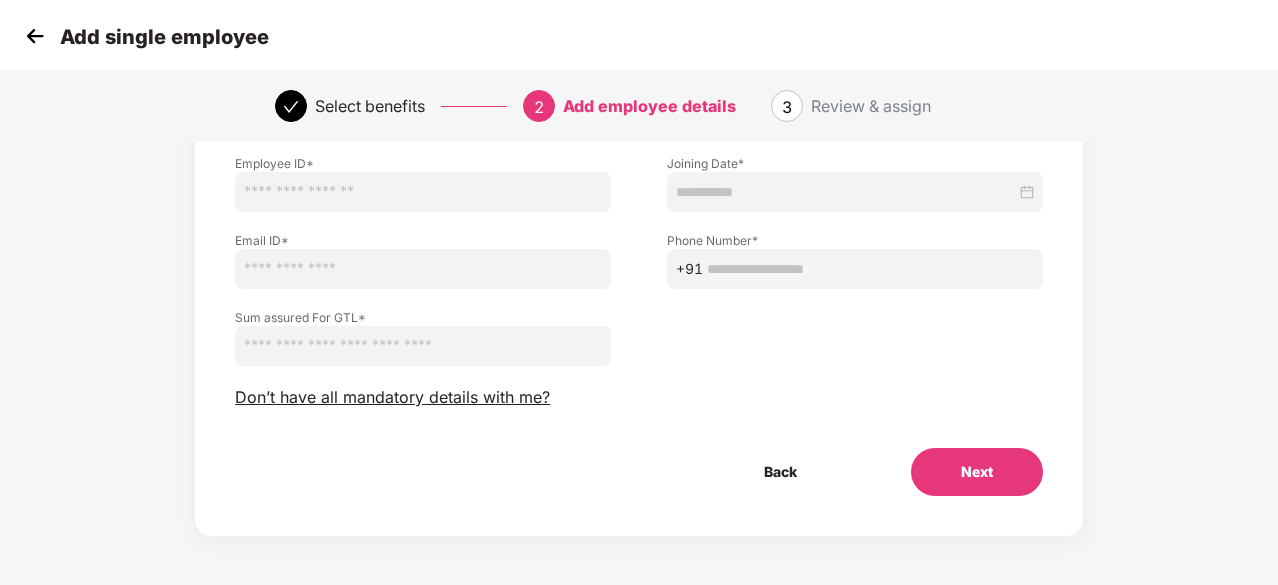 scroll, scrollTop: 182, scrollLeft: 0, axis: vertical 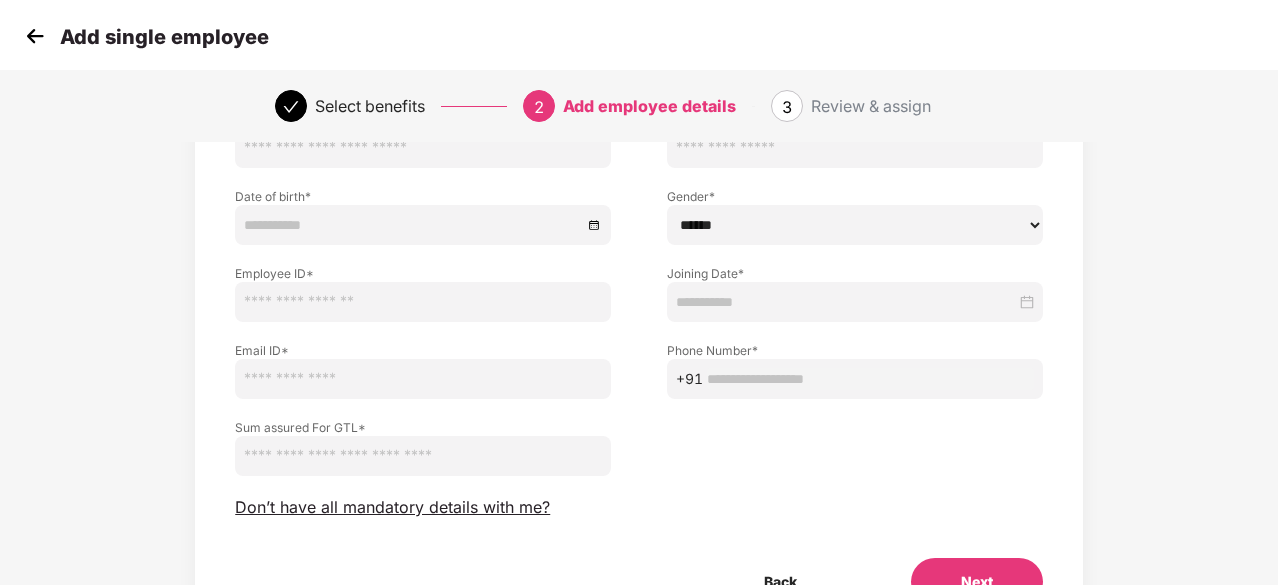 click at bounding box center (846, 302) 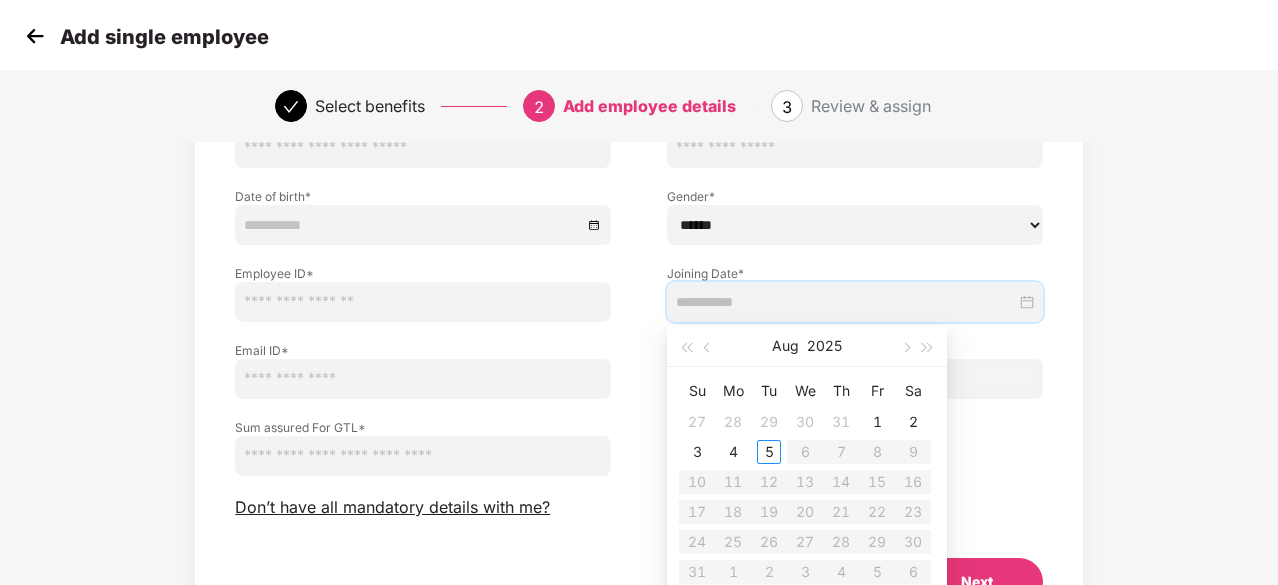 type on "**********" 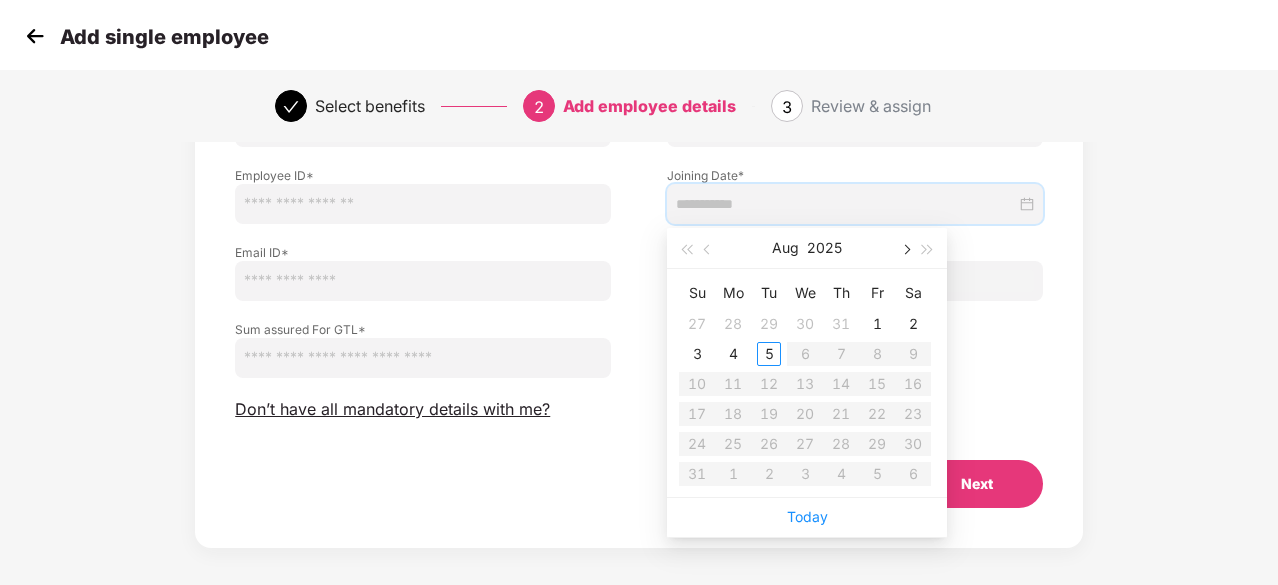 scroll, scrollTop: 282, scrollLeft: 0, axis: vertical 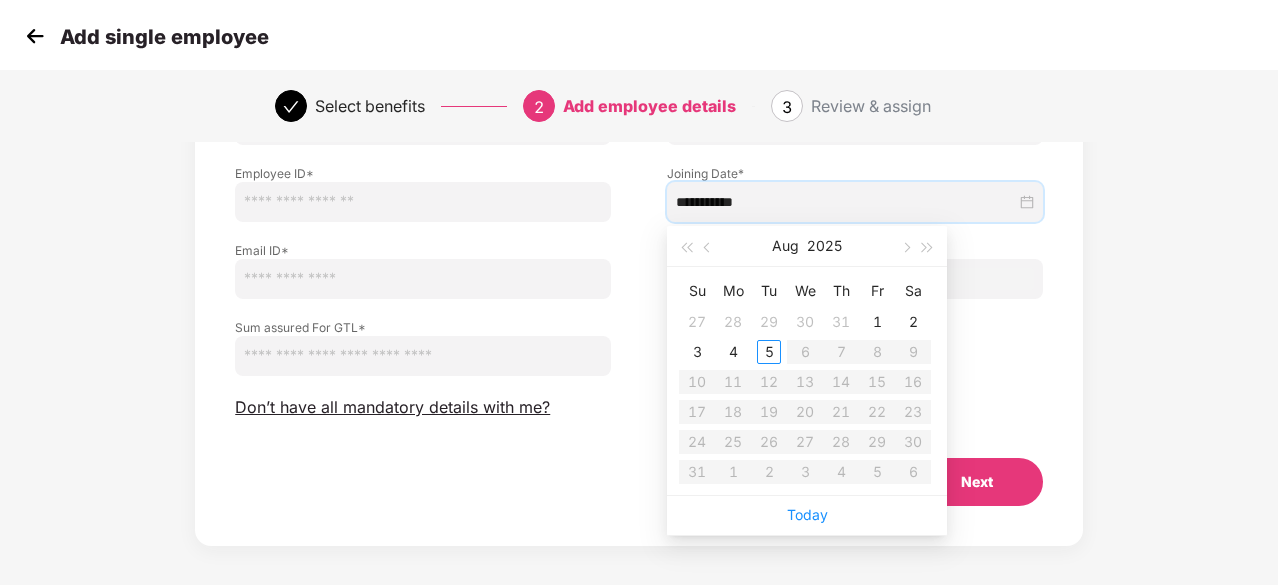 type on "**********" 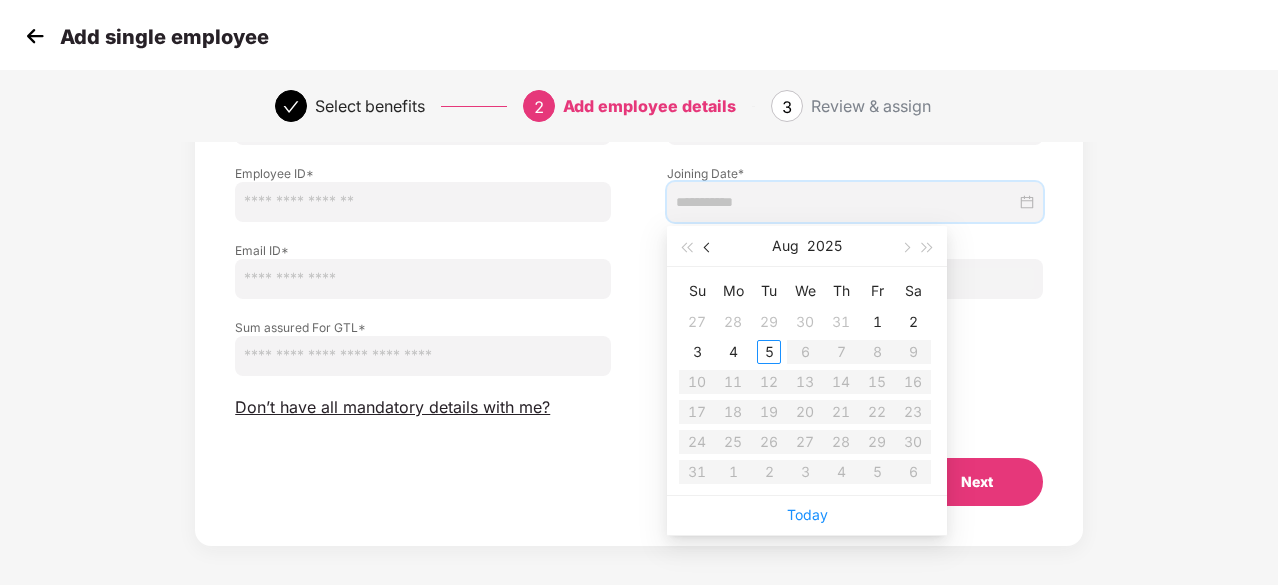 click at bounding box center [708, 246] 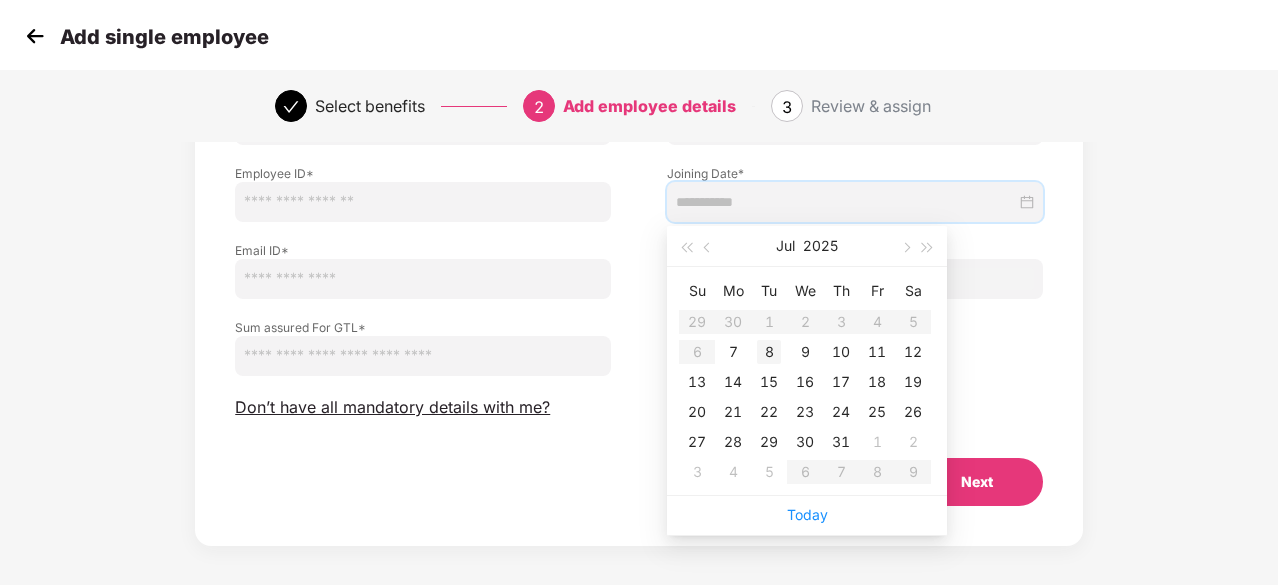 type on "**********" 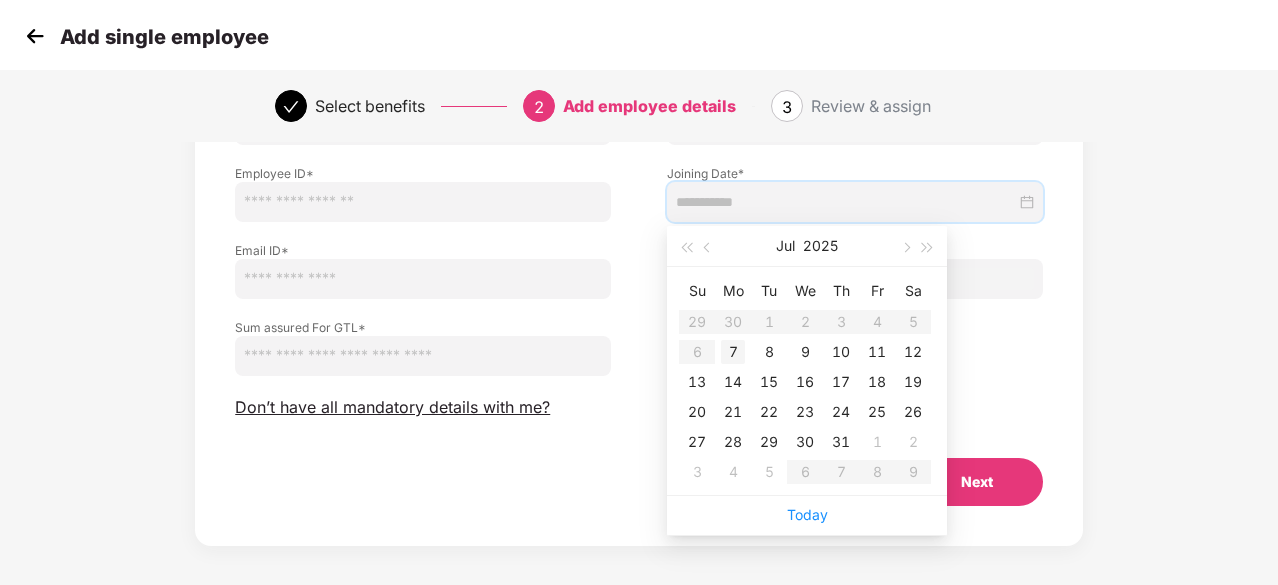 click on "7" at bounding box center (733, 352) 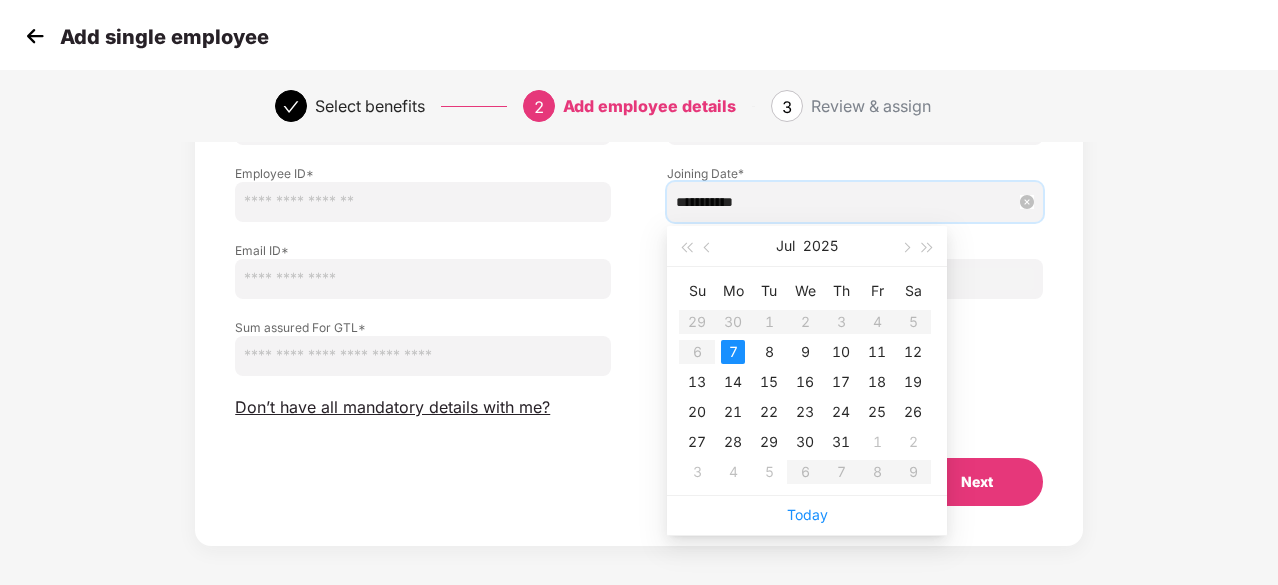 drag, startPoint x: 759, startPoint y: 198, endPoint x: 676, endPoint y: 200, distance: 83.02409 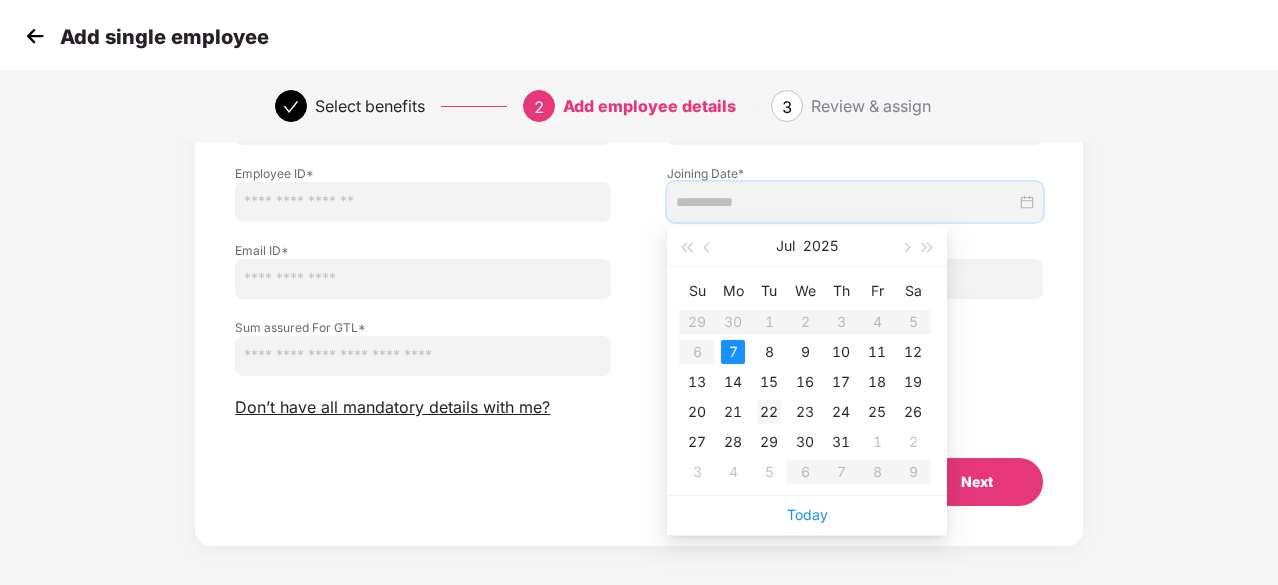 type on "**********" 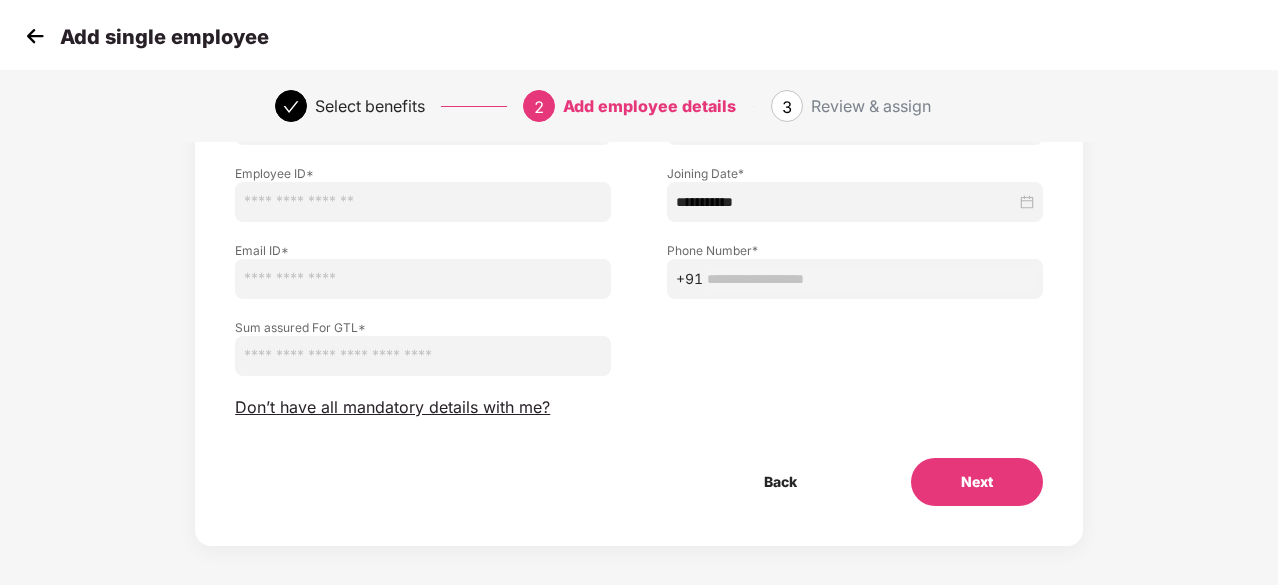 click on "Phone Number  * +91" at bounding box center (855, 260) 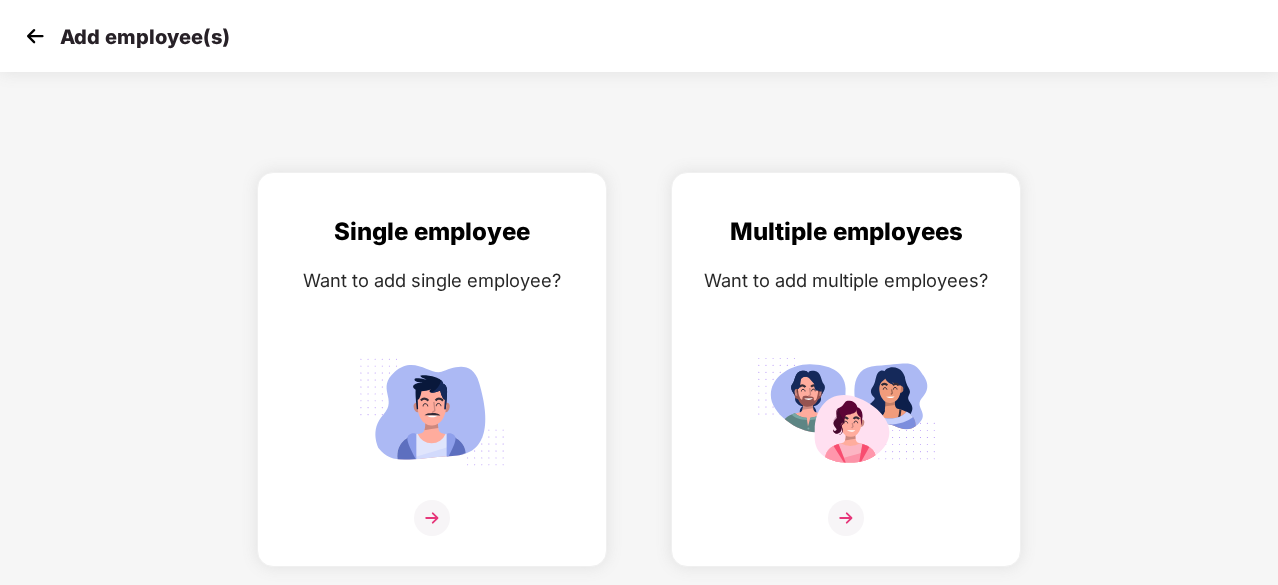 scroll, scrollTop: 0, scrollLeft: 0, axis: both 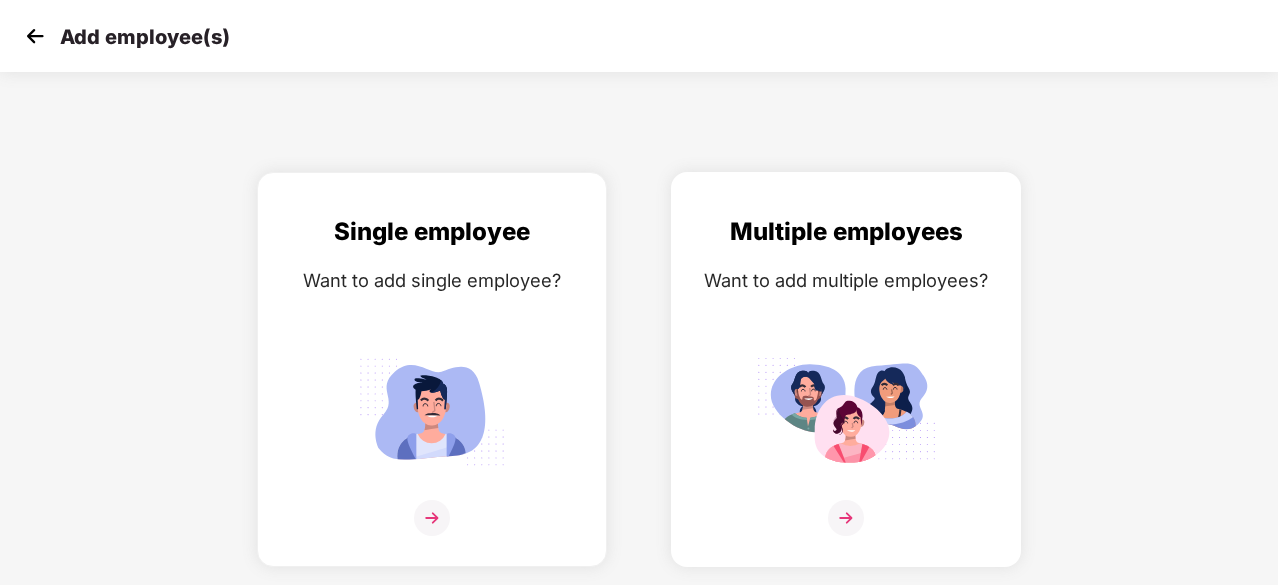 click on "Multiple employees Want to add multiple employees?" at bounding box center (846, 387) 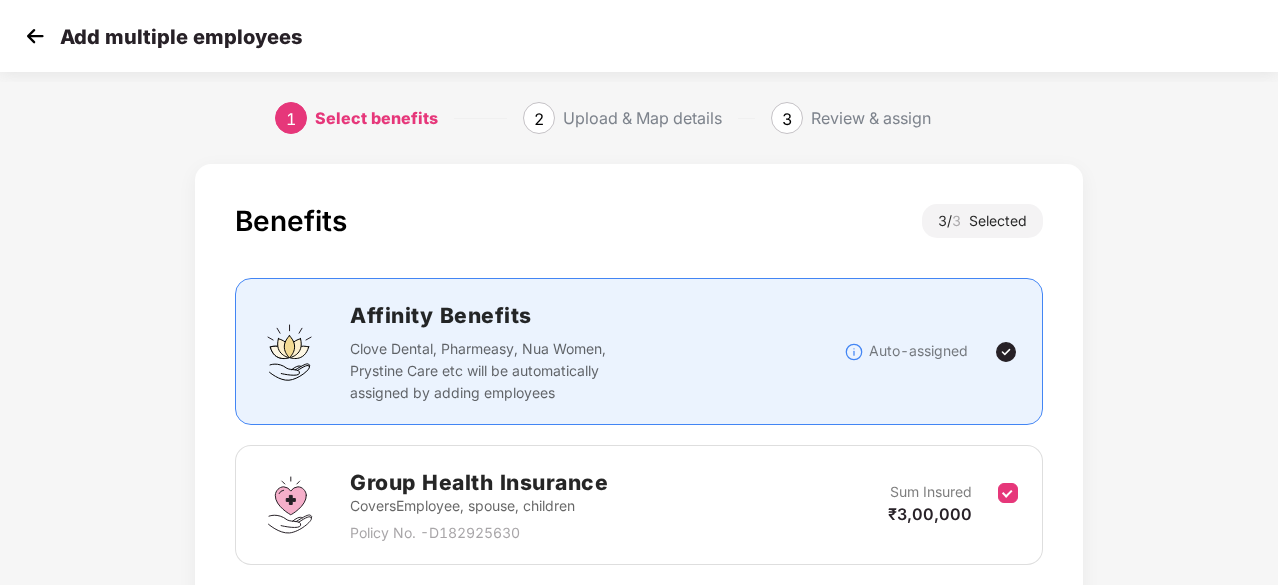 scroll, scrollTop: 431, scrollLeft: 0, axis: vertical 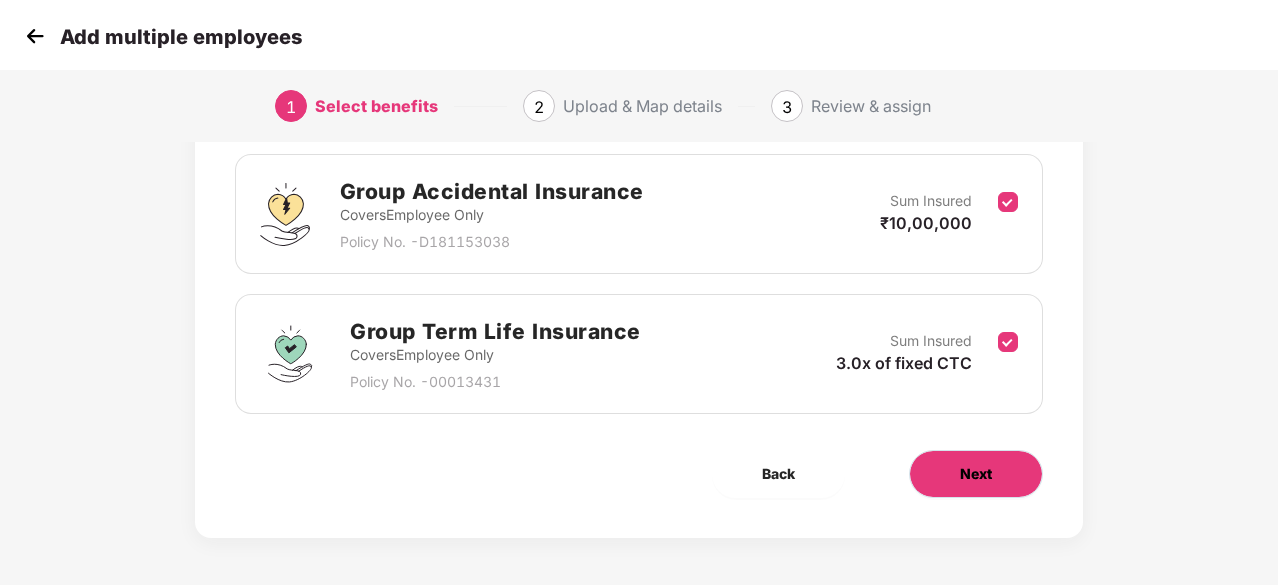 click on "Next" at bounding box center [976, 474] 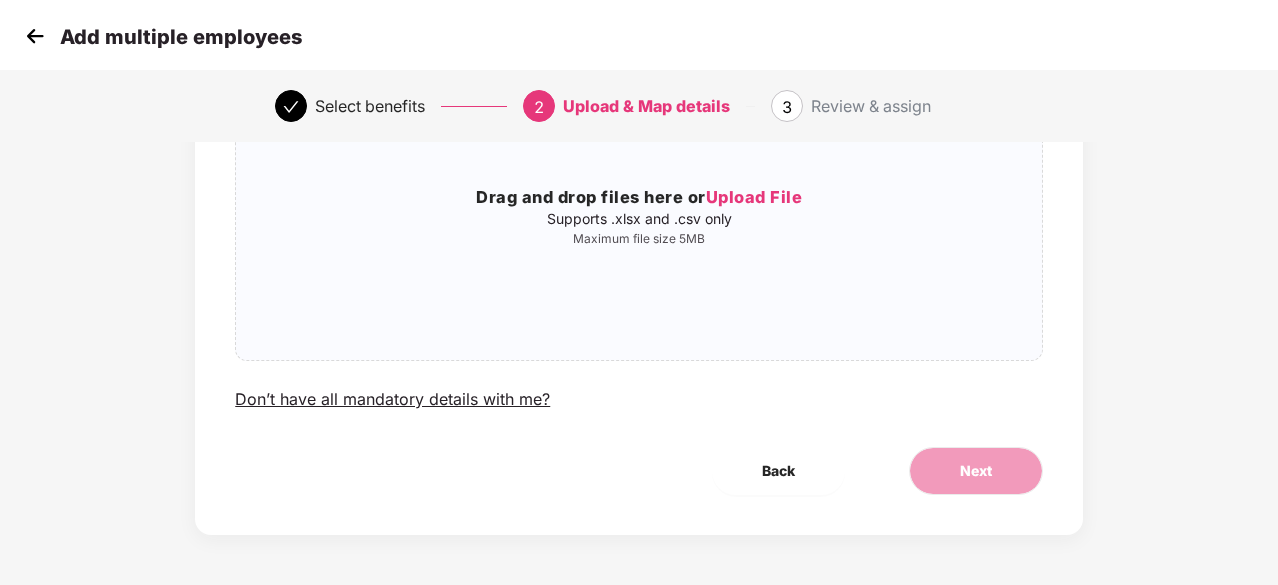 scroll, scrollTop: 0, scrollLeft: 0, axis: both 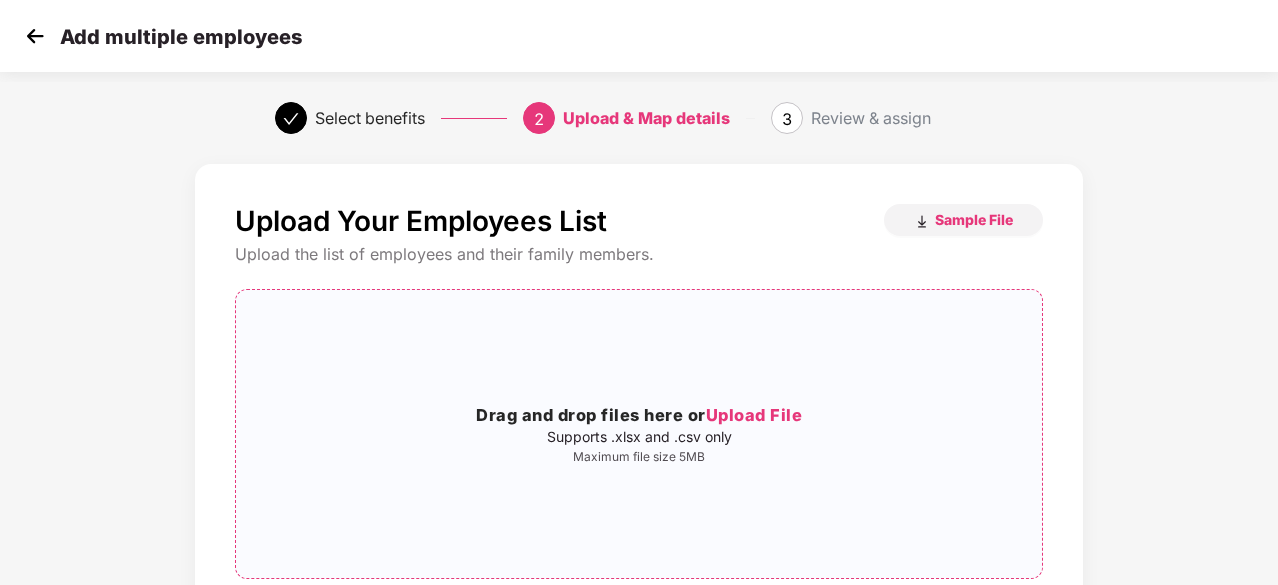 click on "Upload File" at bounding box center (754, 415) 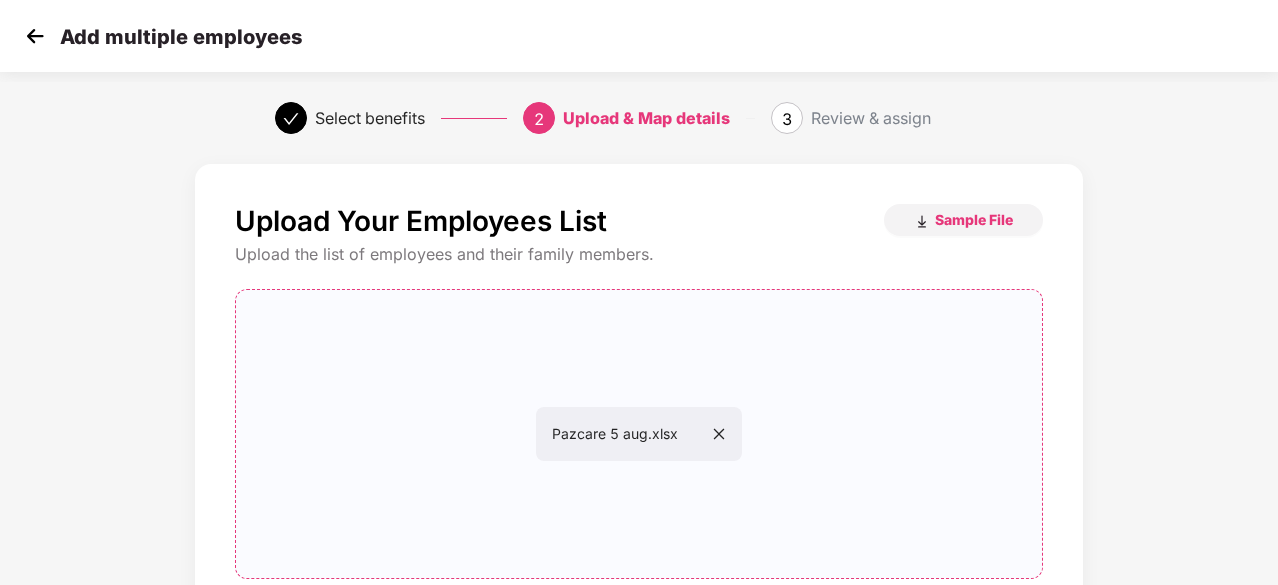 scroll, scrollTop: 218, scrollLeft: 0, axis: vertical 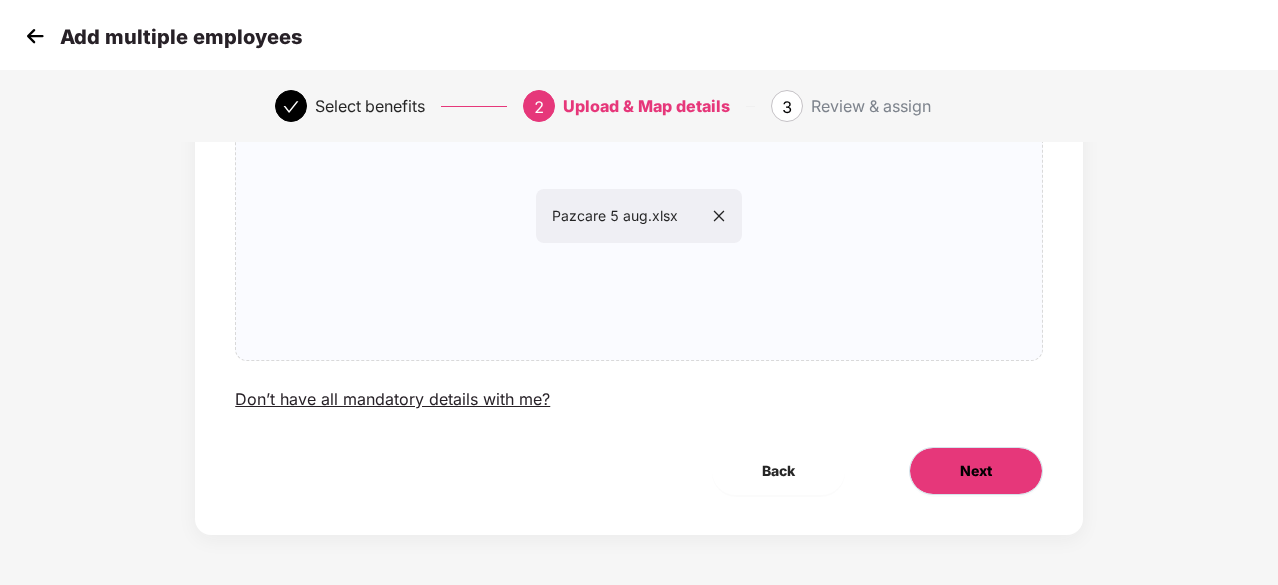 click on "Next" at bounding box center (976, 471) 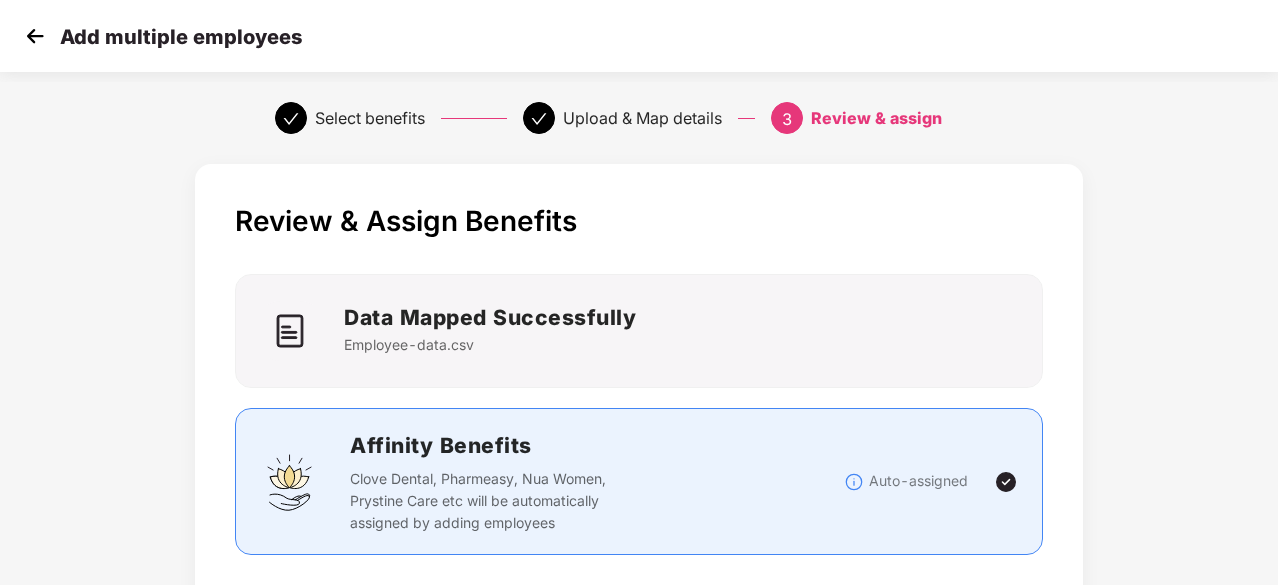 scroll, scrollTop: 828, scrollLeft: 0, axis: vertical 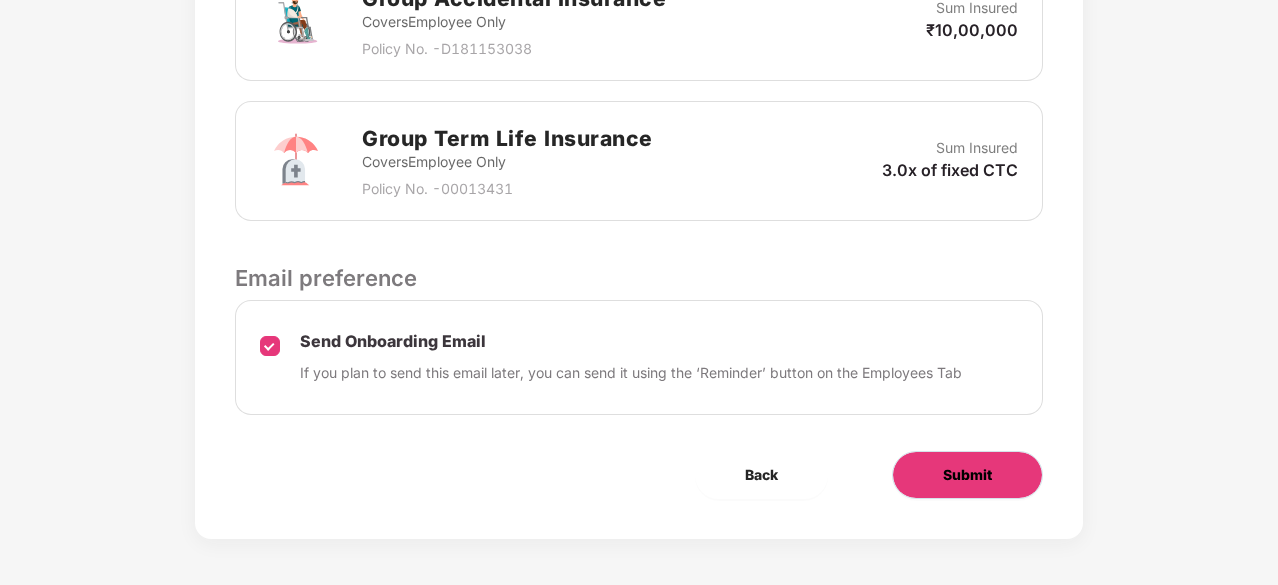 click on "Submit" at bounding box center [967, 475] 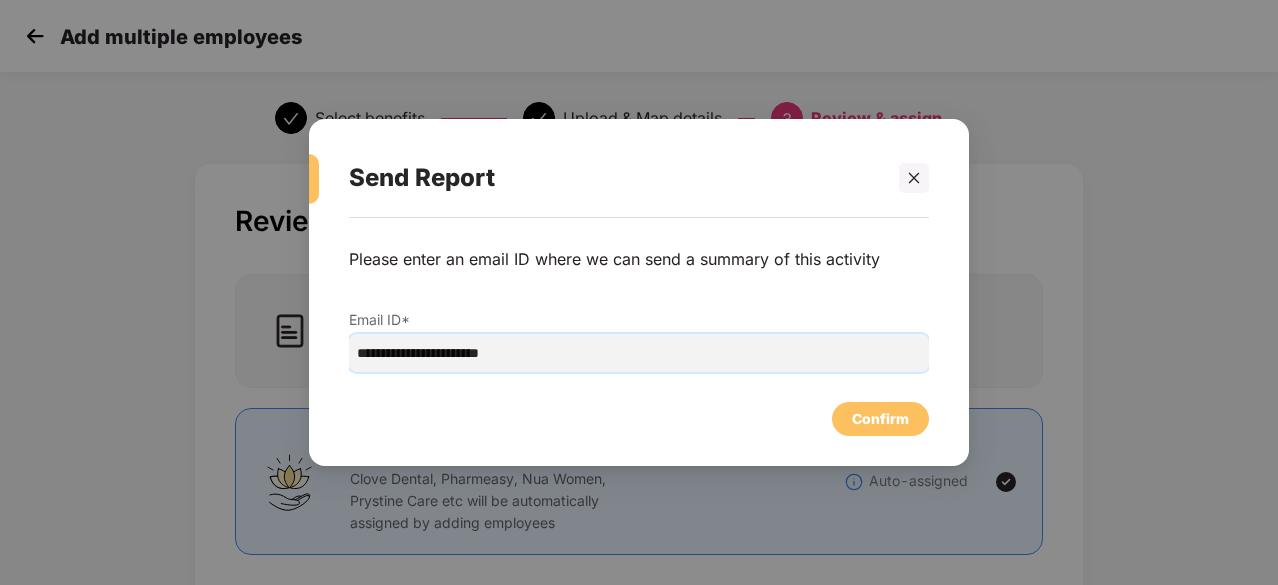 drag, startPoint x: 430, startPoint y: 349, endPoint x: 310, endPoint y: 355, distance: 120.14991 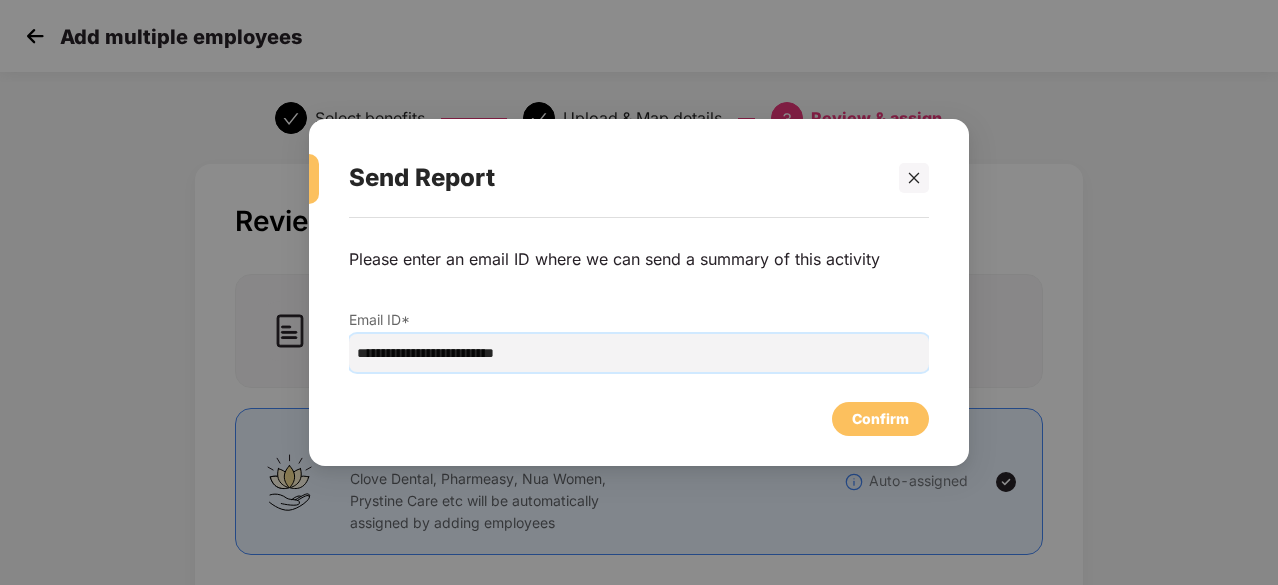 type on "**********" 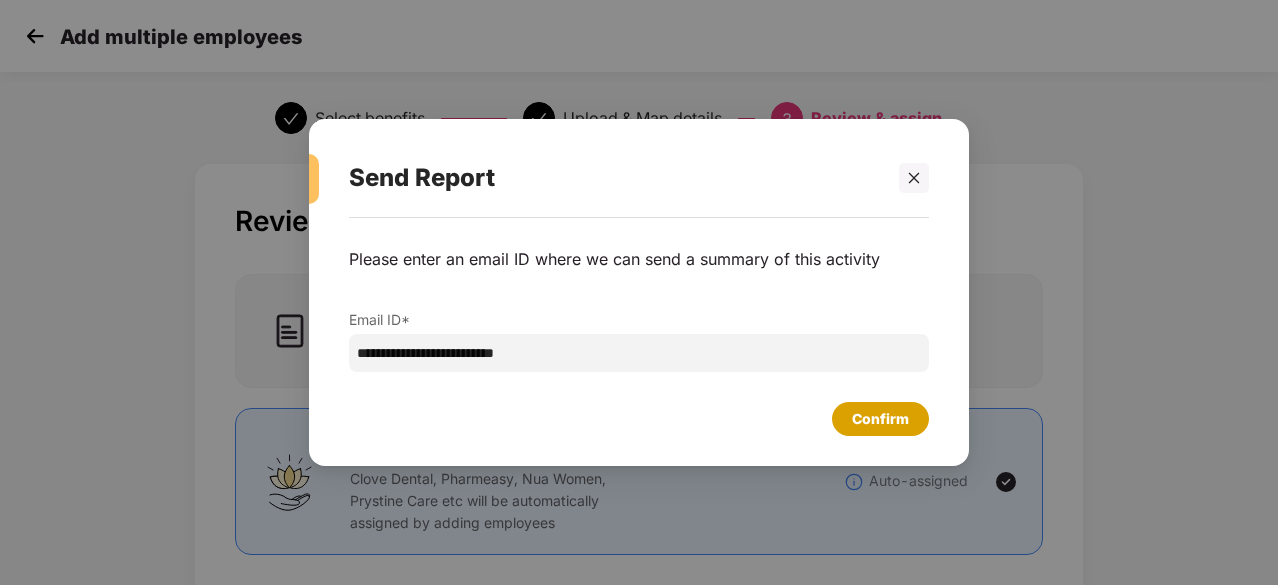 click on "Confirm" at bounding box center (880, 419) 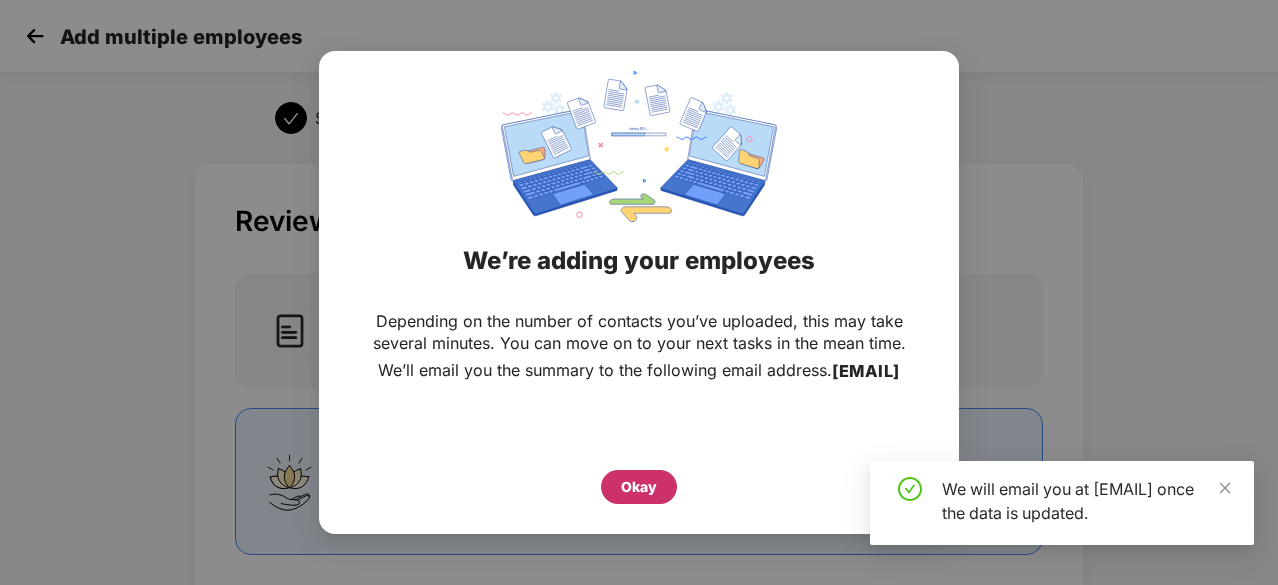 click on "Okay" at bounding box center [639, 487] 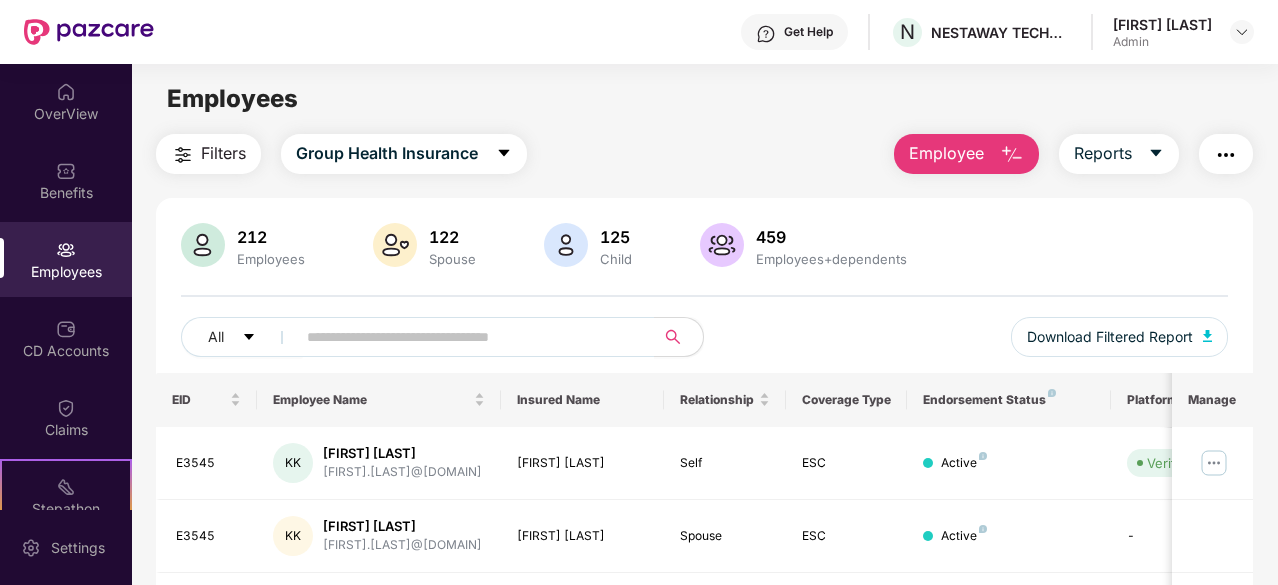 click on "Employee" at bounding box center [946, 153] 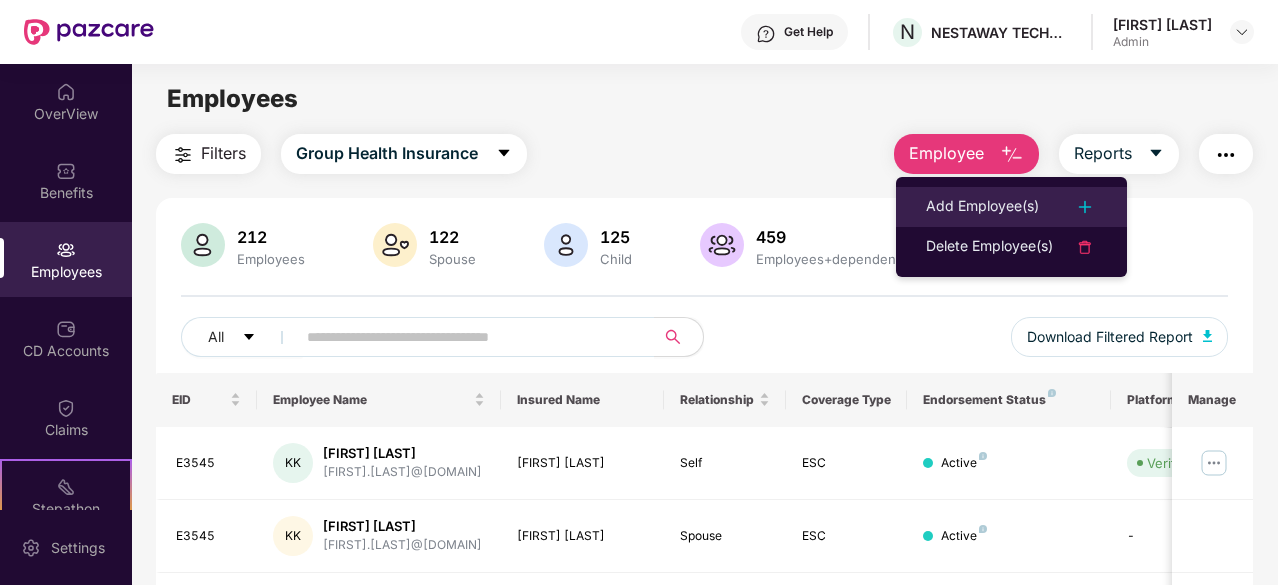 click on "Add Employee(s)" at bounding box center [982, 207] 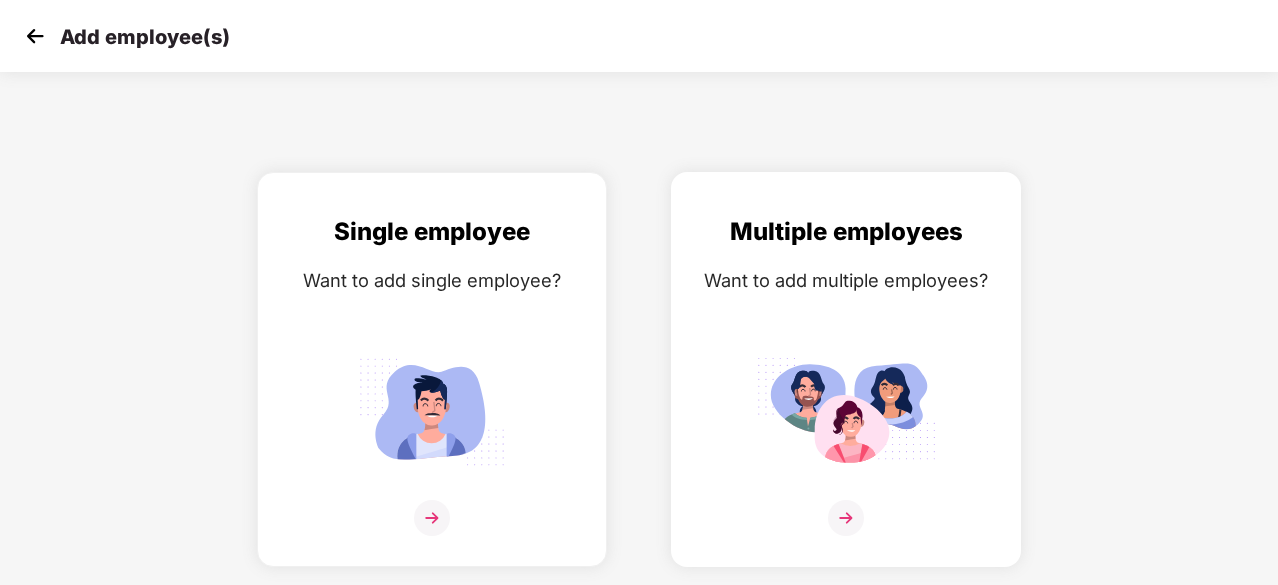 click on "Multiple employees Want to add multiple employees?" at bounding box center (846, 387) 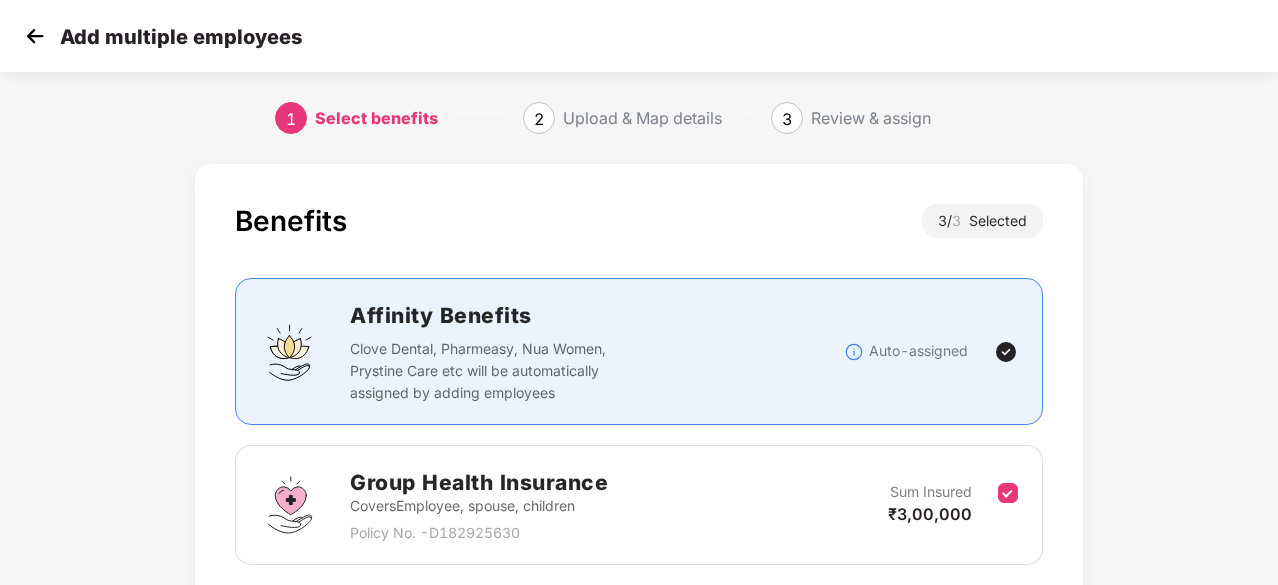 scroll, scrollTop: 431, scrollLeft: 0, axis: vertical 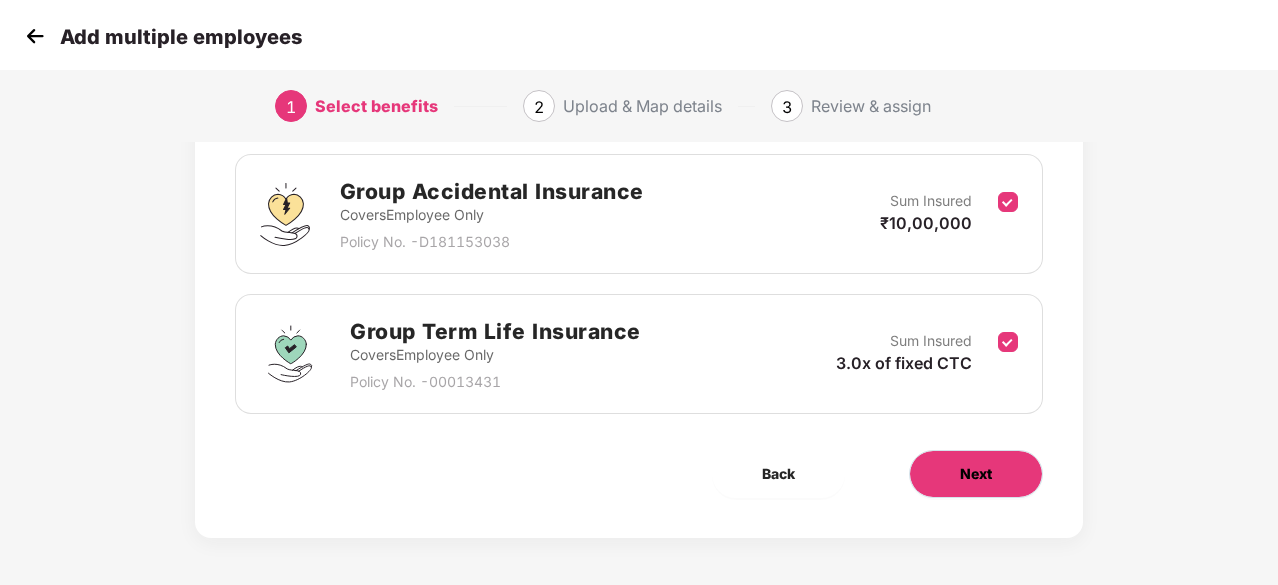 click on "Next" at bounding box center (976, 474) 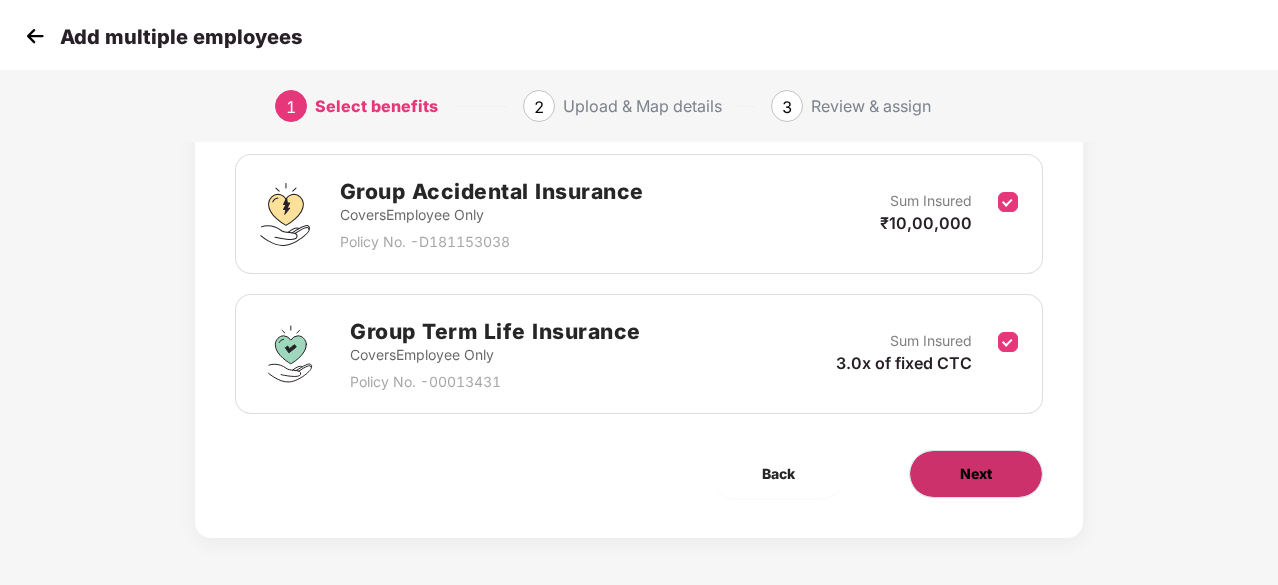 scroll, scrollTop: 0, scrollLeft: 0, axis: both 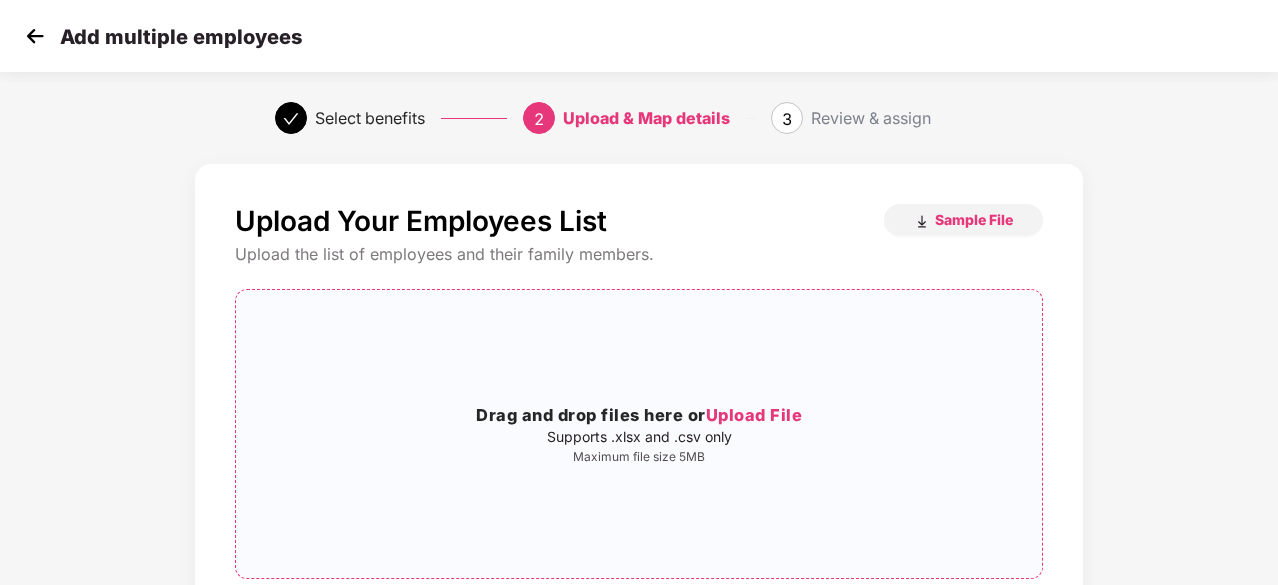 click on "Upload File" at bounding box center [754, 415] 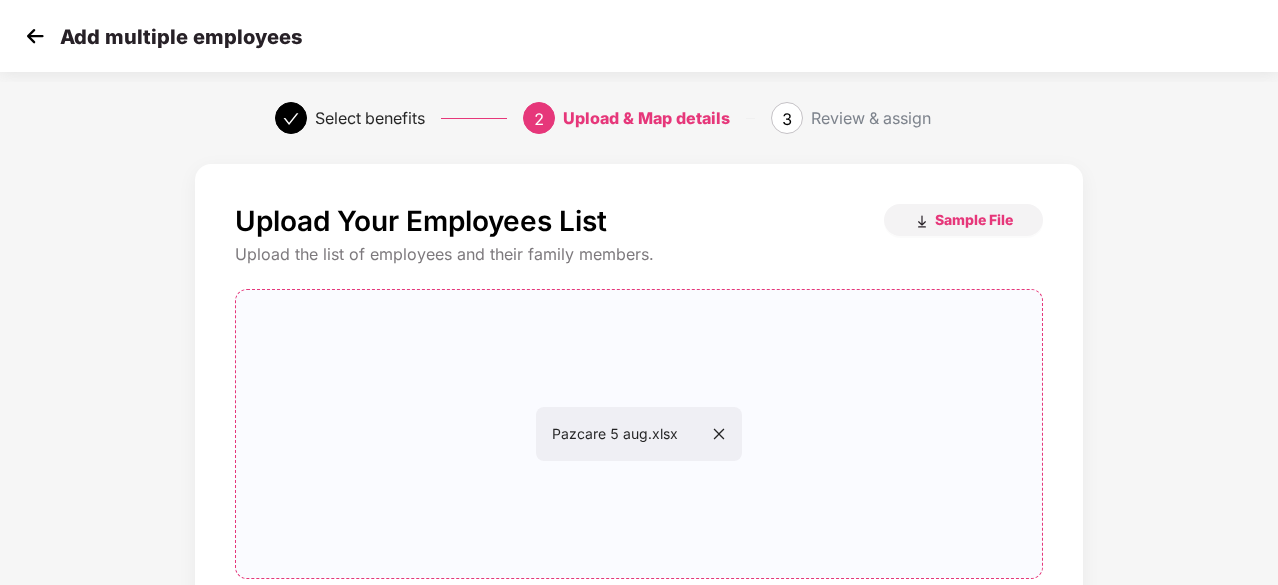 scroll, scrollTop: 218, scrollLeft: 0, axis: vertical 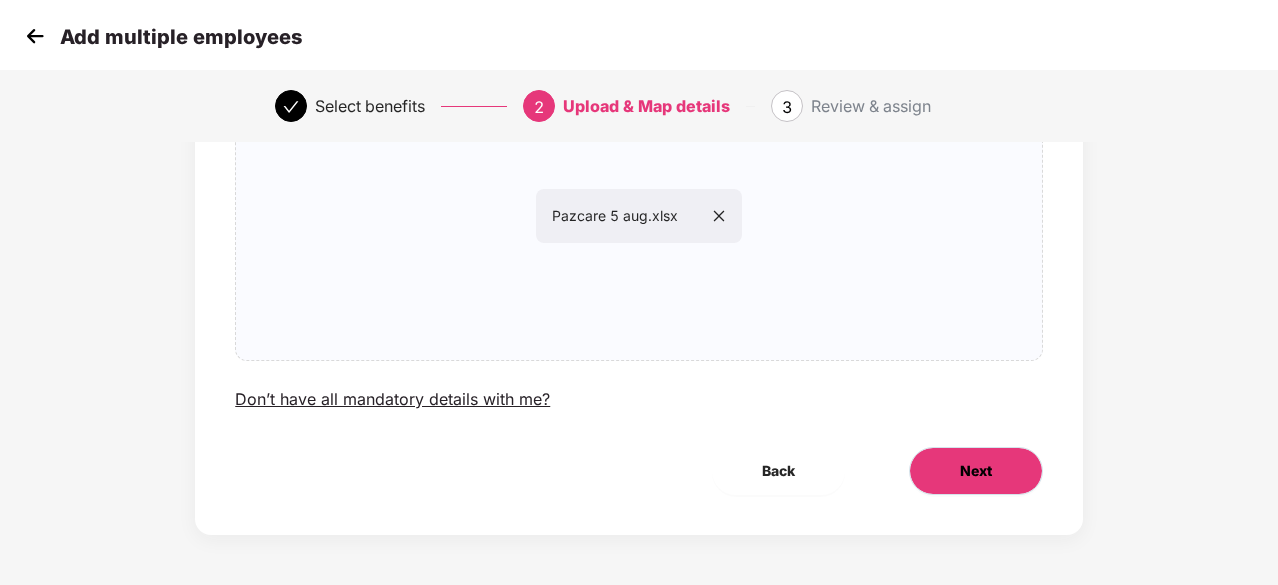 click on "Next" at bounding box center (976, 471) 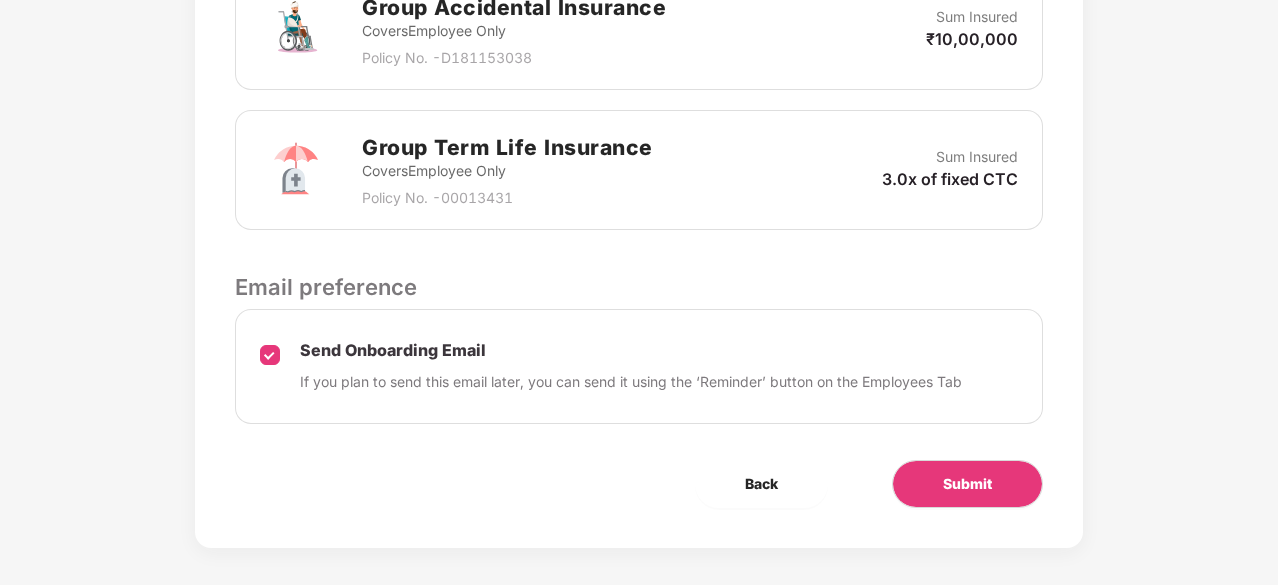 scroll, scrollTop: 820, scrollLeft: 0, axis: vertical 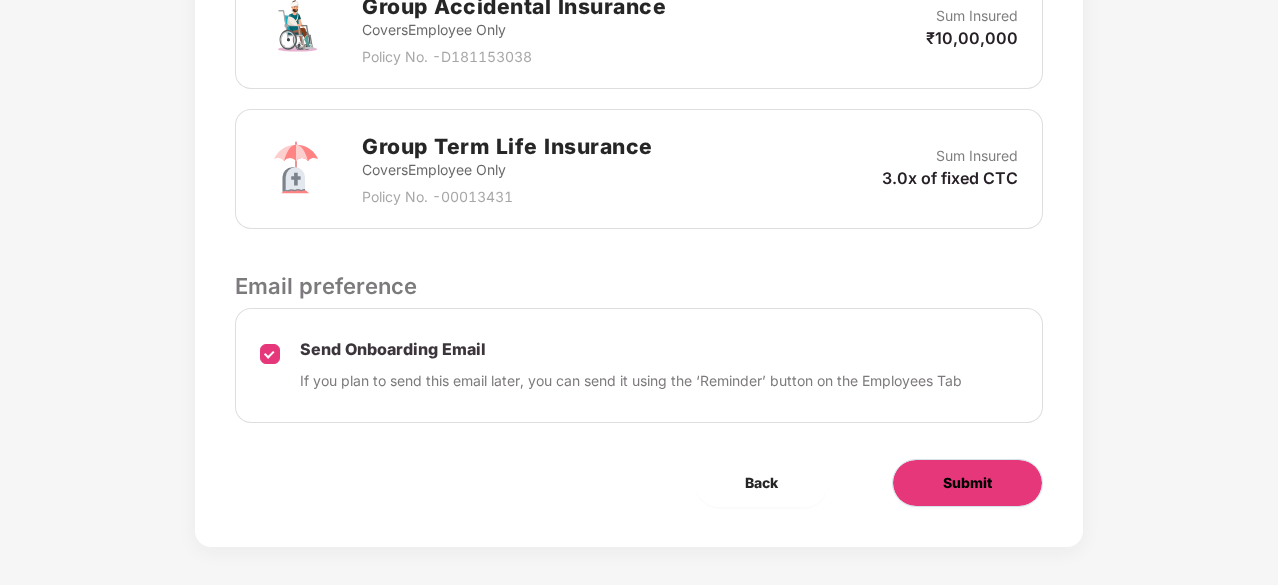 click on "Submit" at bounding box center (967, 483) 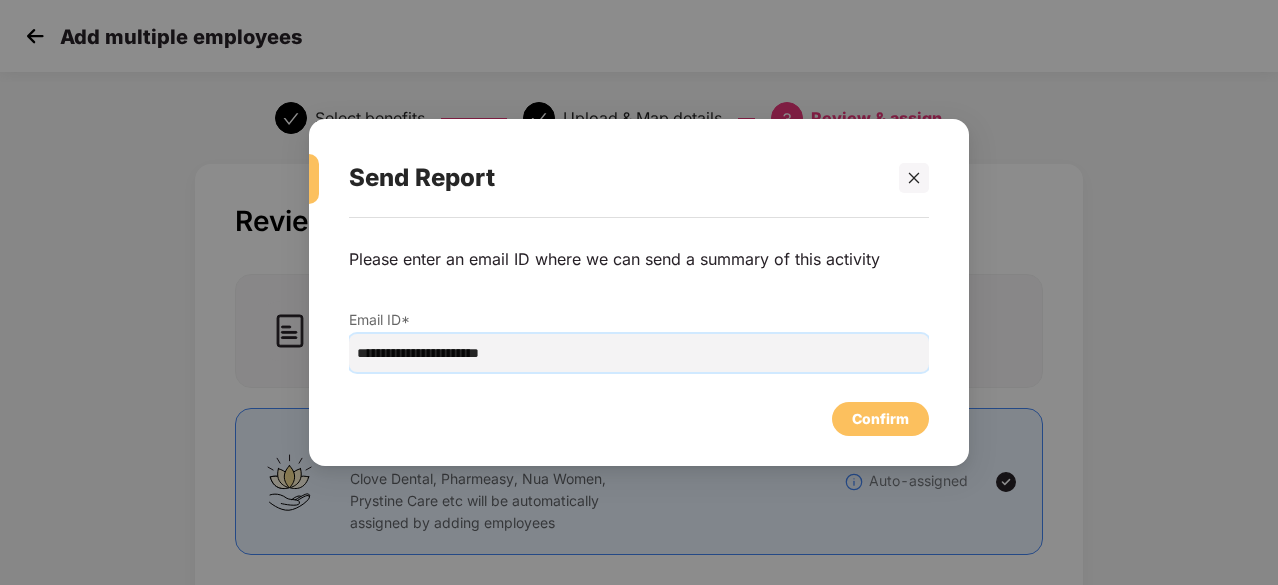 click on "**********" at bounding box center [639, 353] 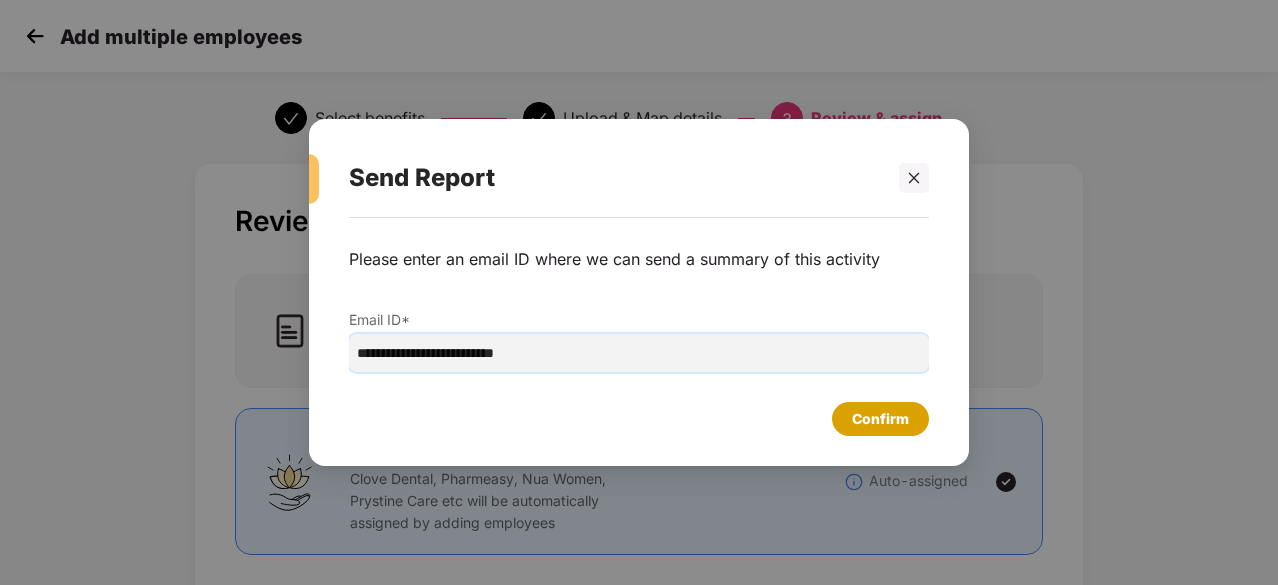 type on "**********" 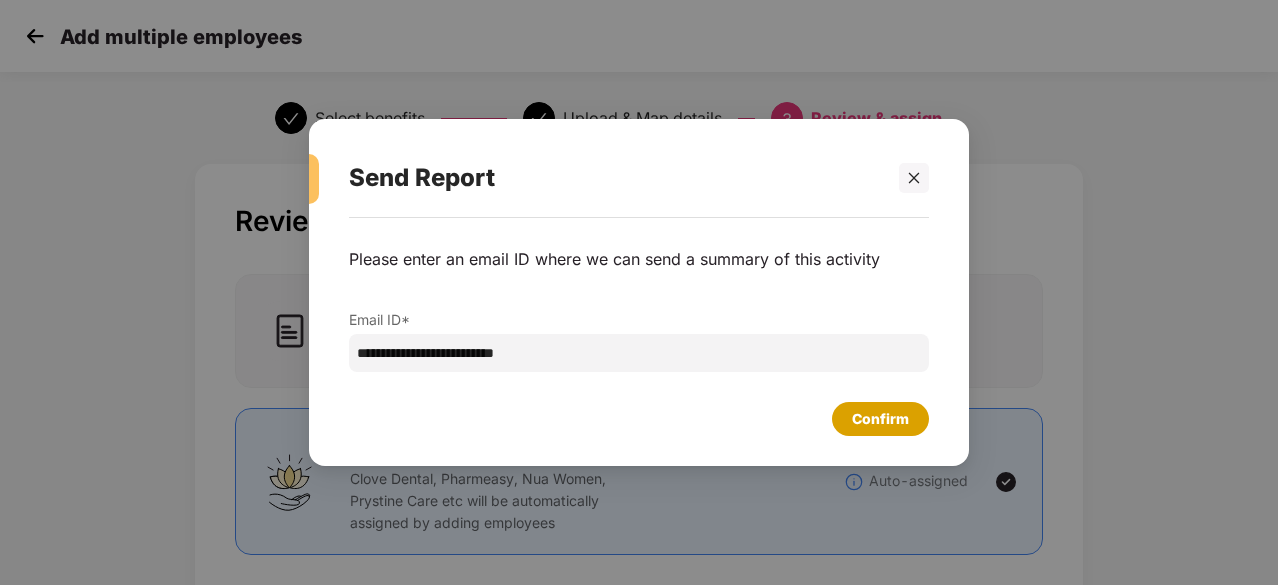 click on "Confirm" at bounding box center (880, 419) 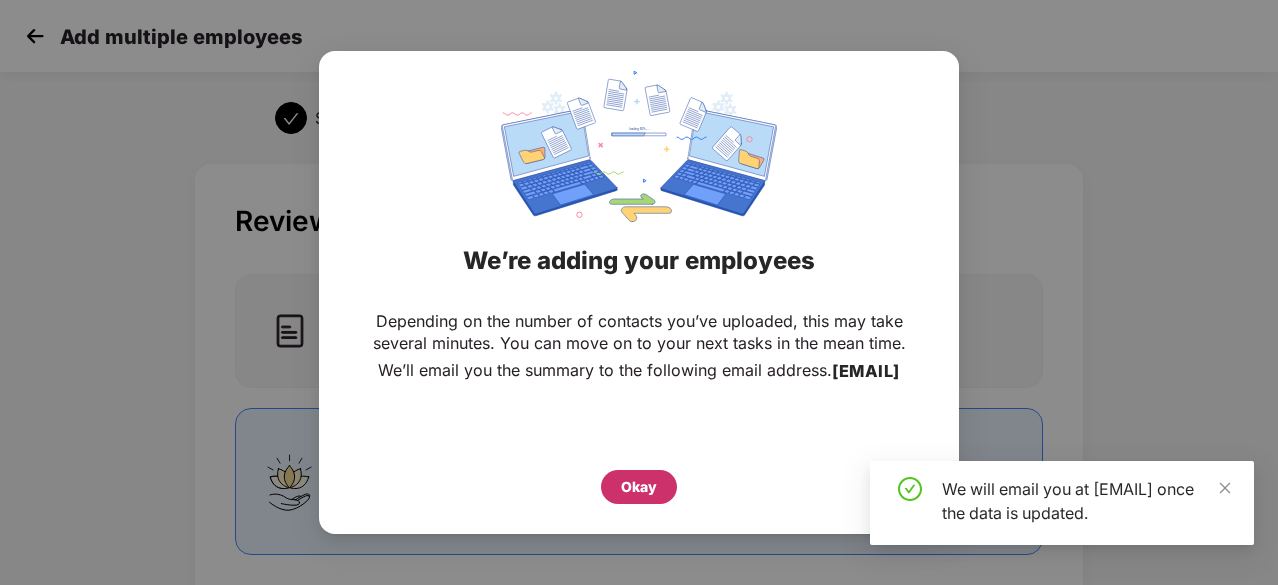 click on "Okay" at bounding box center (639, 487) 